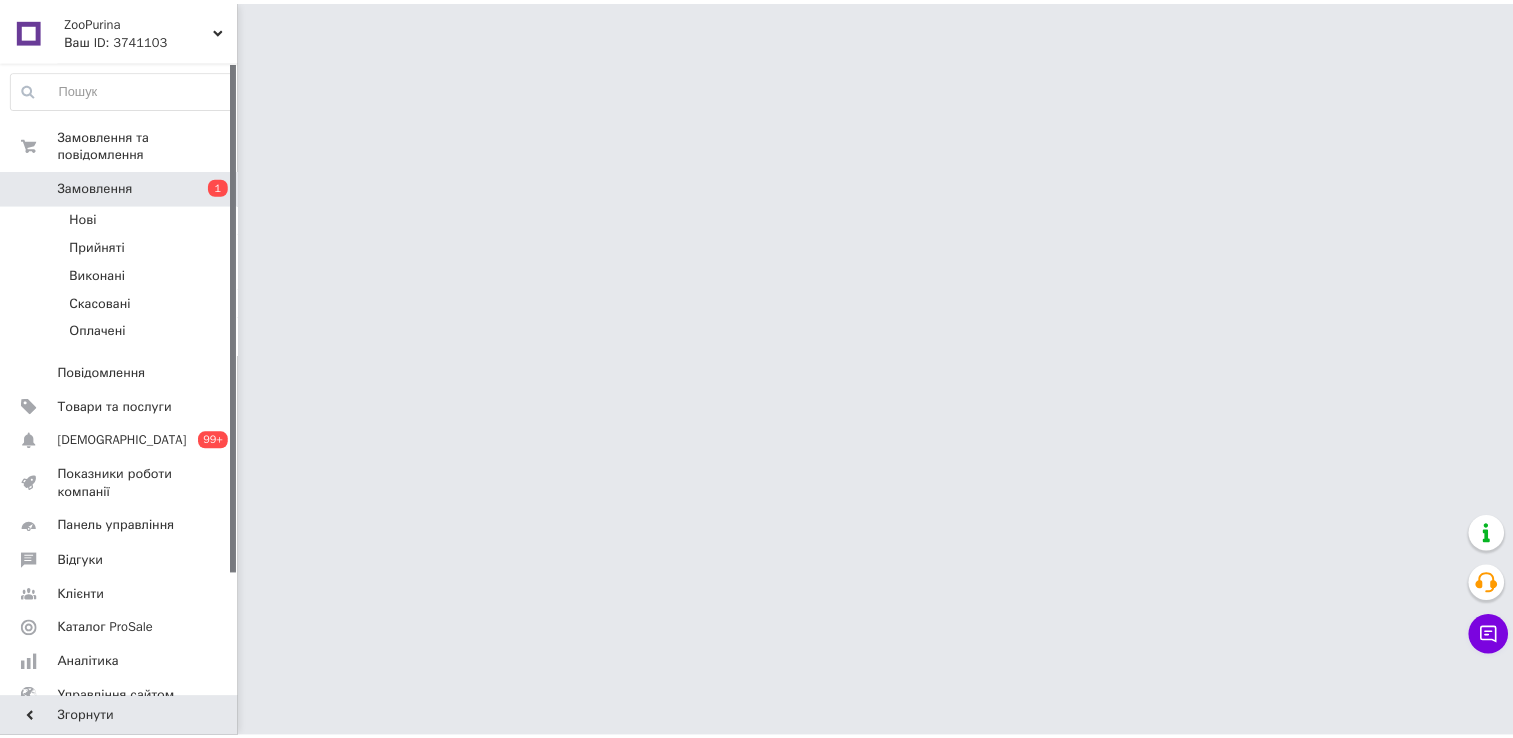 scroll, scrollTop: 0, scrollLeft: 0, axis: both 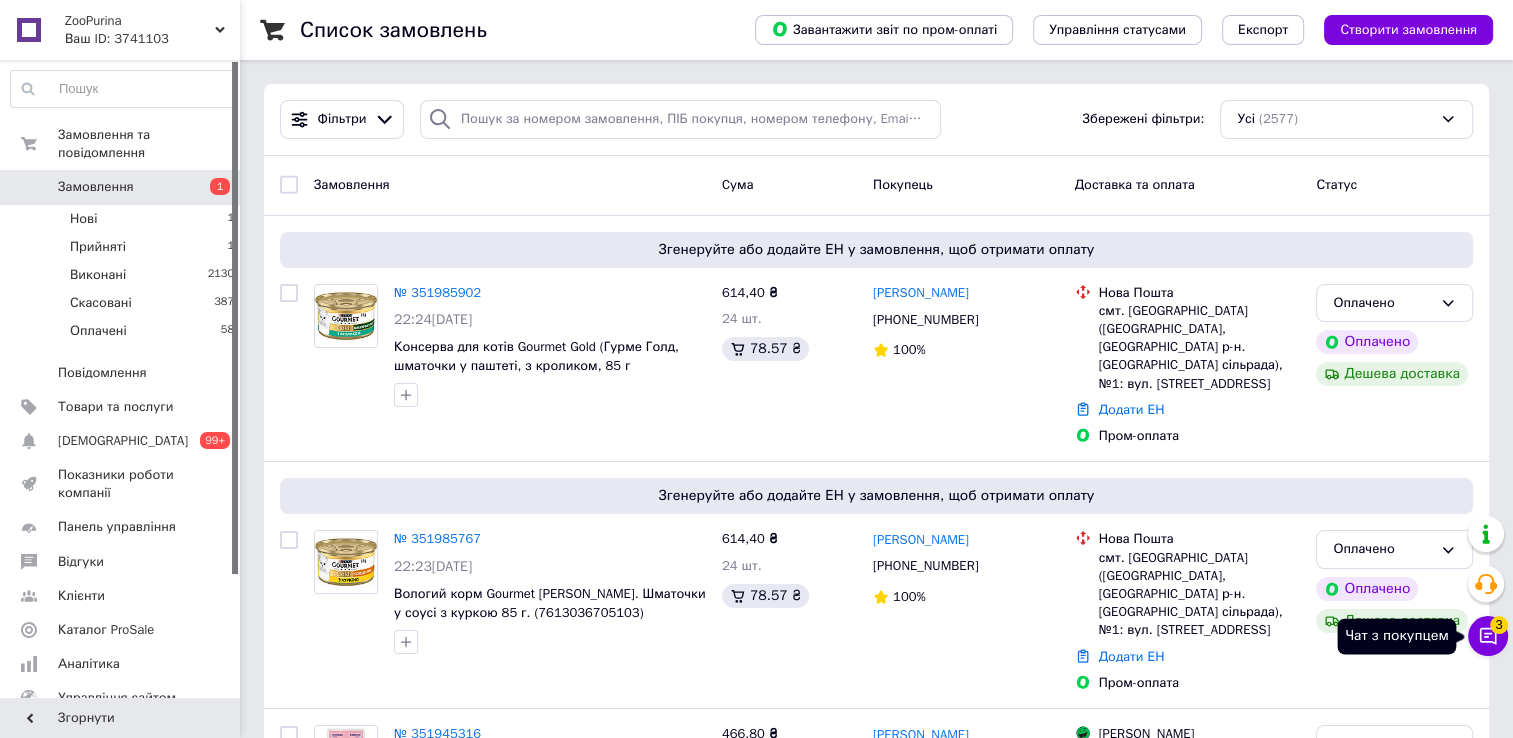click on "3" at bounding box center [1499, 625] 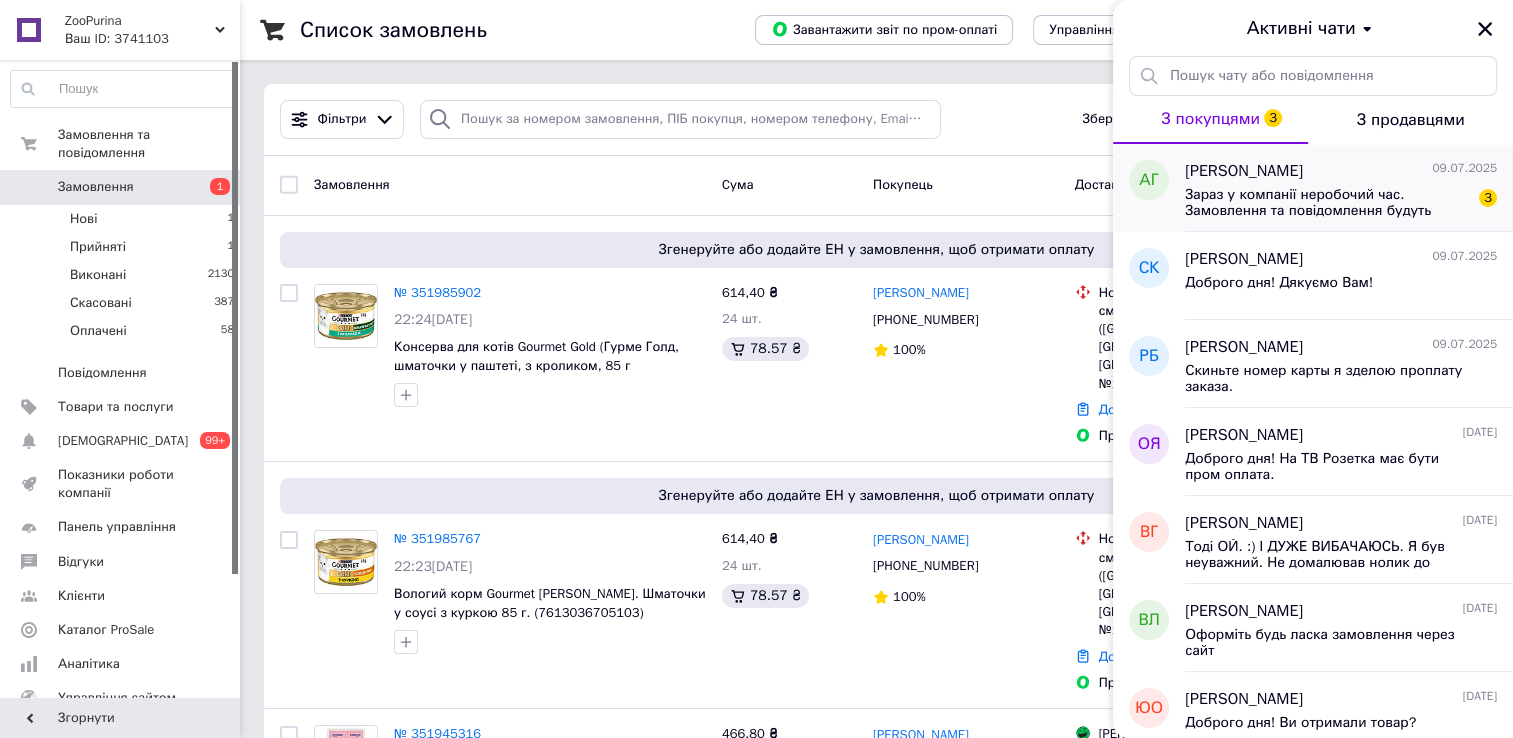 click on "Зараз у компанії неробочий час. Замовлення та повідомлення будуть оброблені з 08:00 найближчого робочого дня (завтра, 10.07)" at bounding box center [1327, 203] 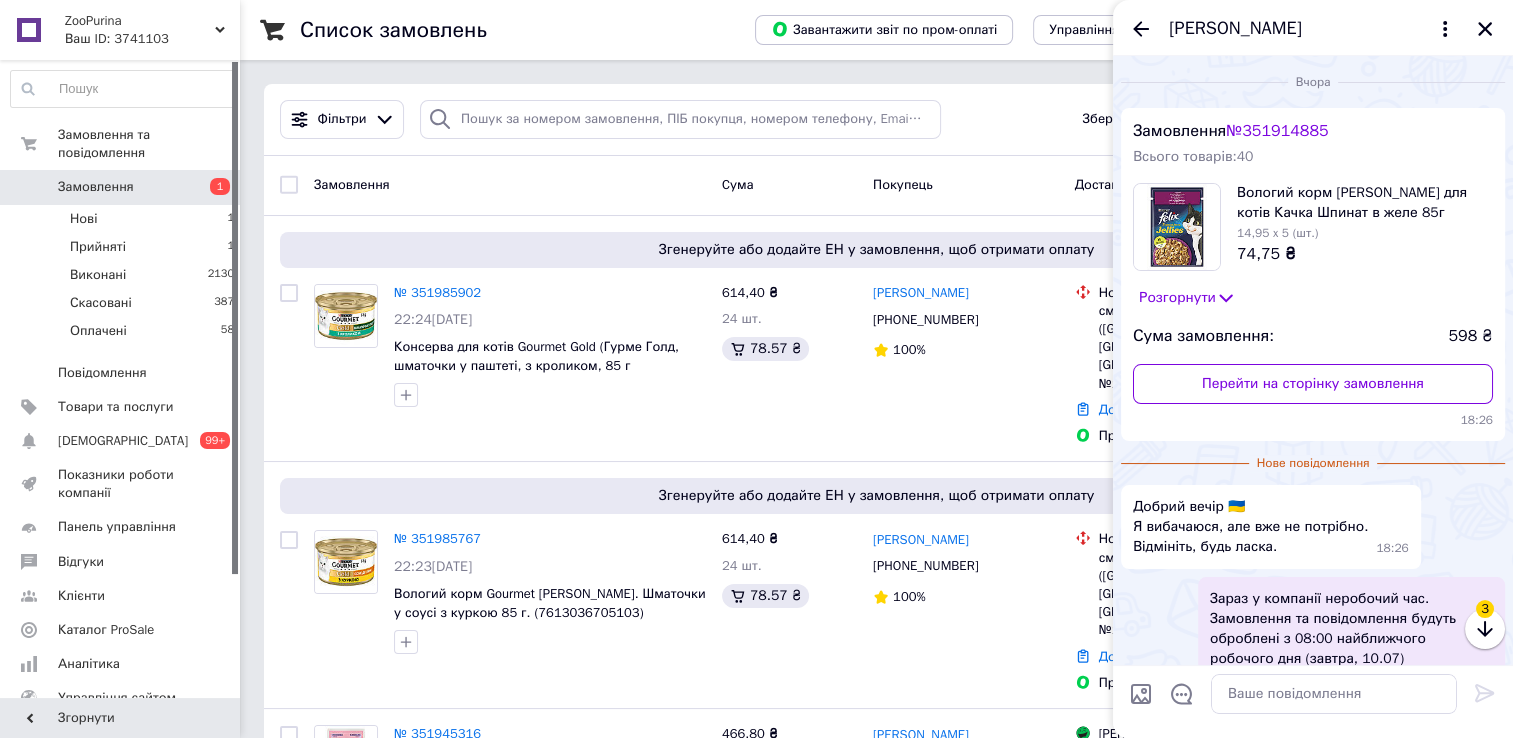 scroll, scrollTop: 118, scrollLeft: 0, axis: vertical 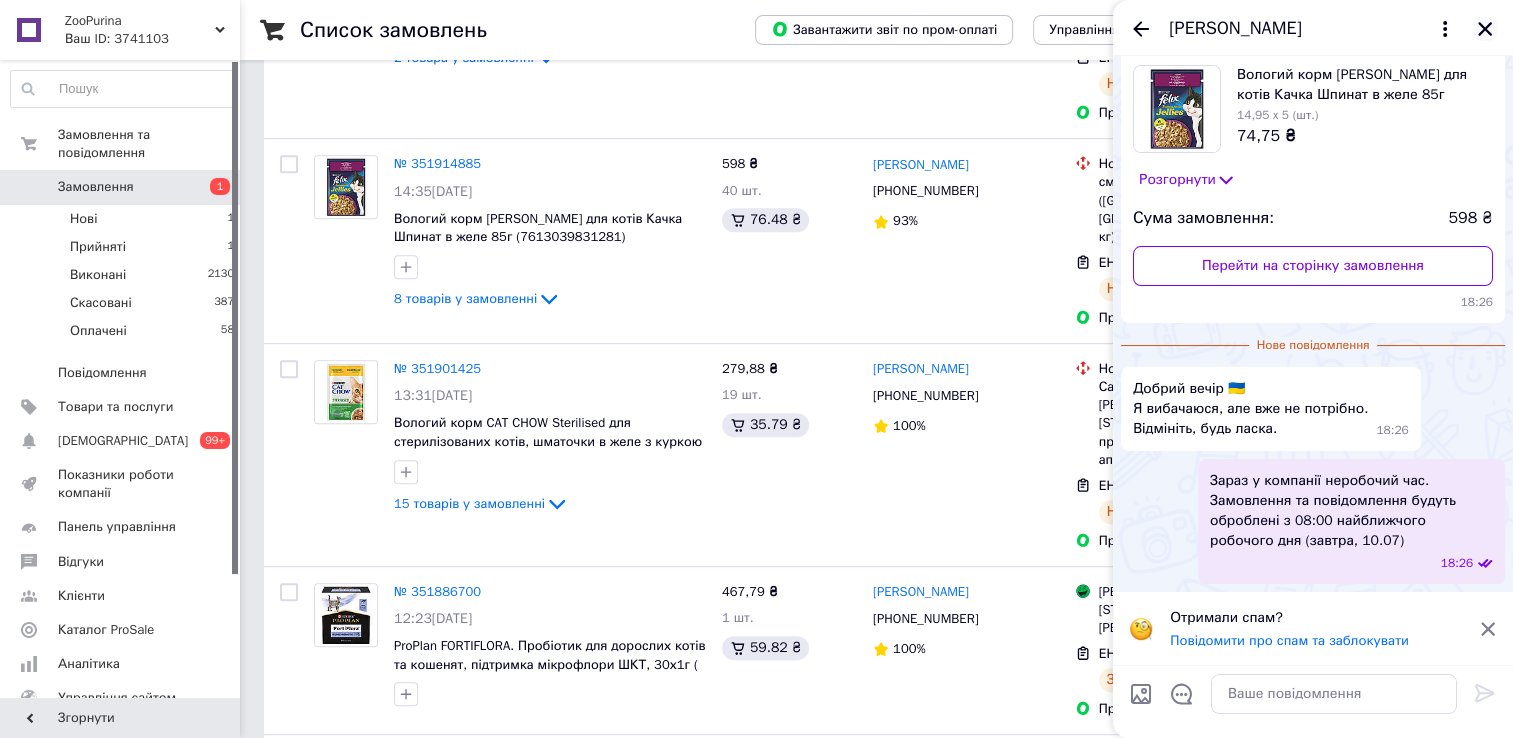 click 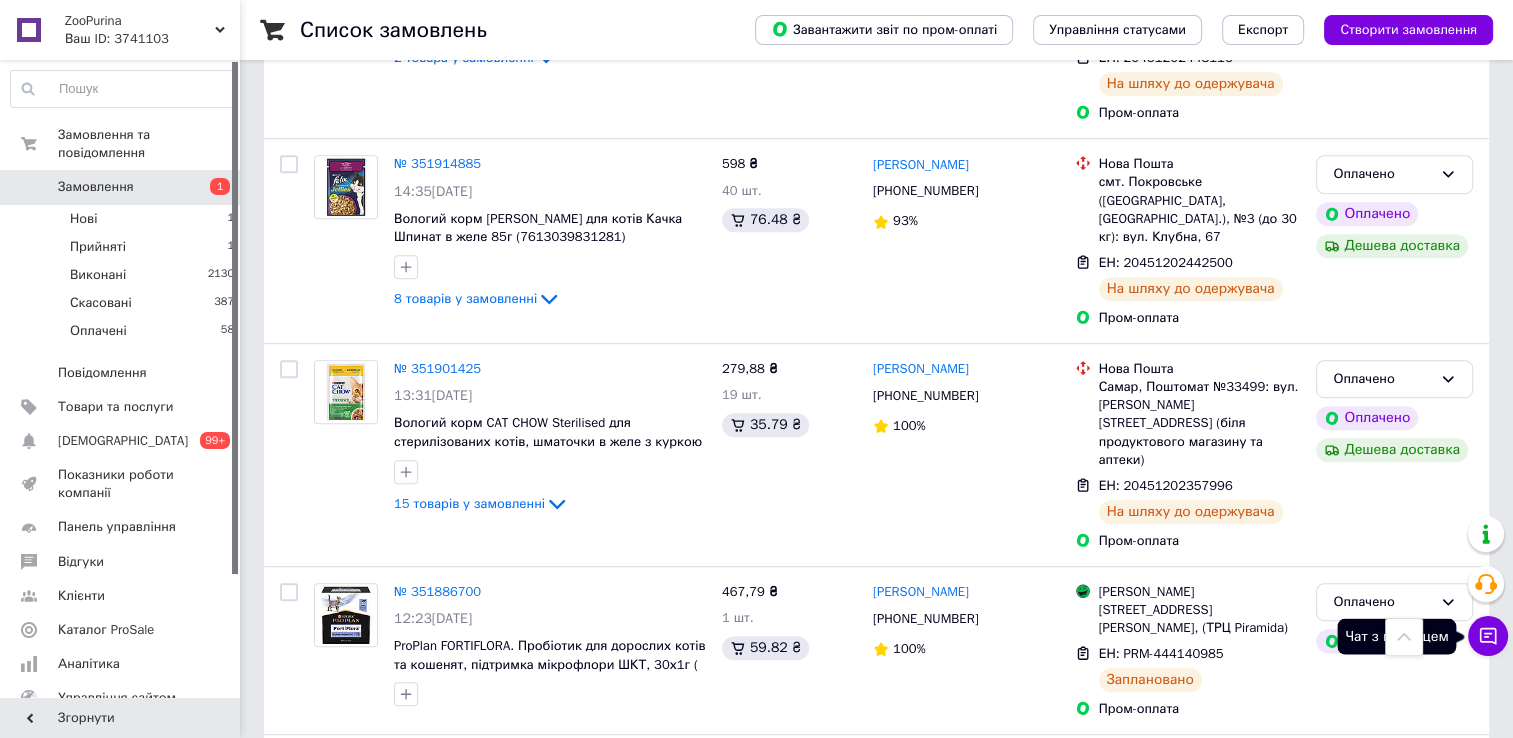 click 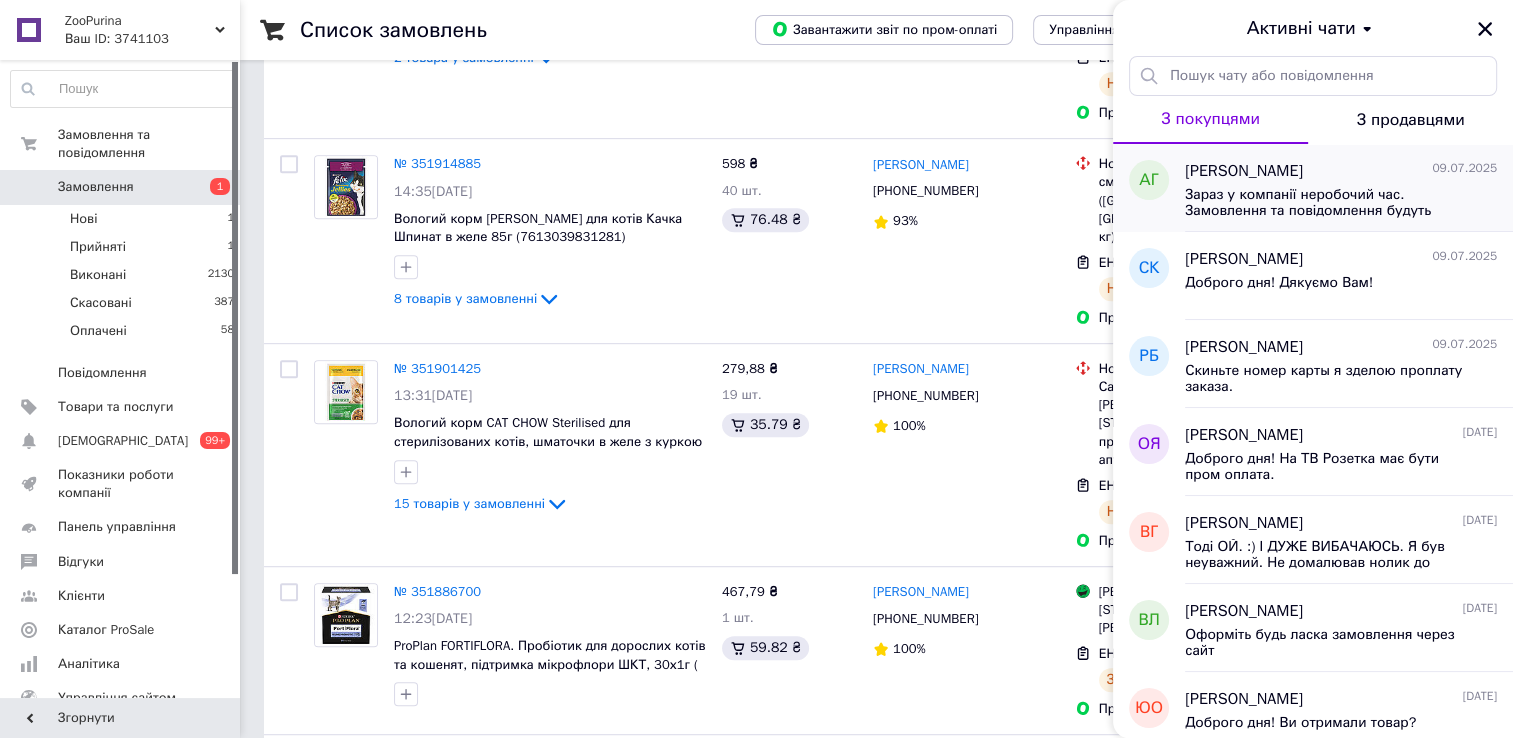 click on "Зараз у компанії неробочий час. Замовлення та повідомлення будуть оброблені з 08:00 найближчого робочого дня (завтра, 10.07)" at bounding box center (1327, 203) 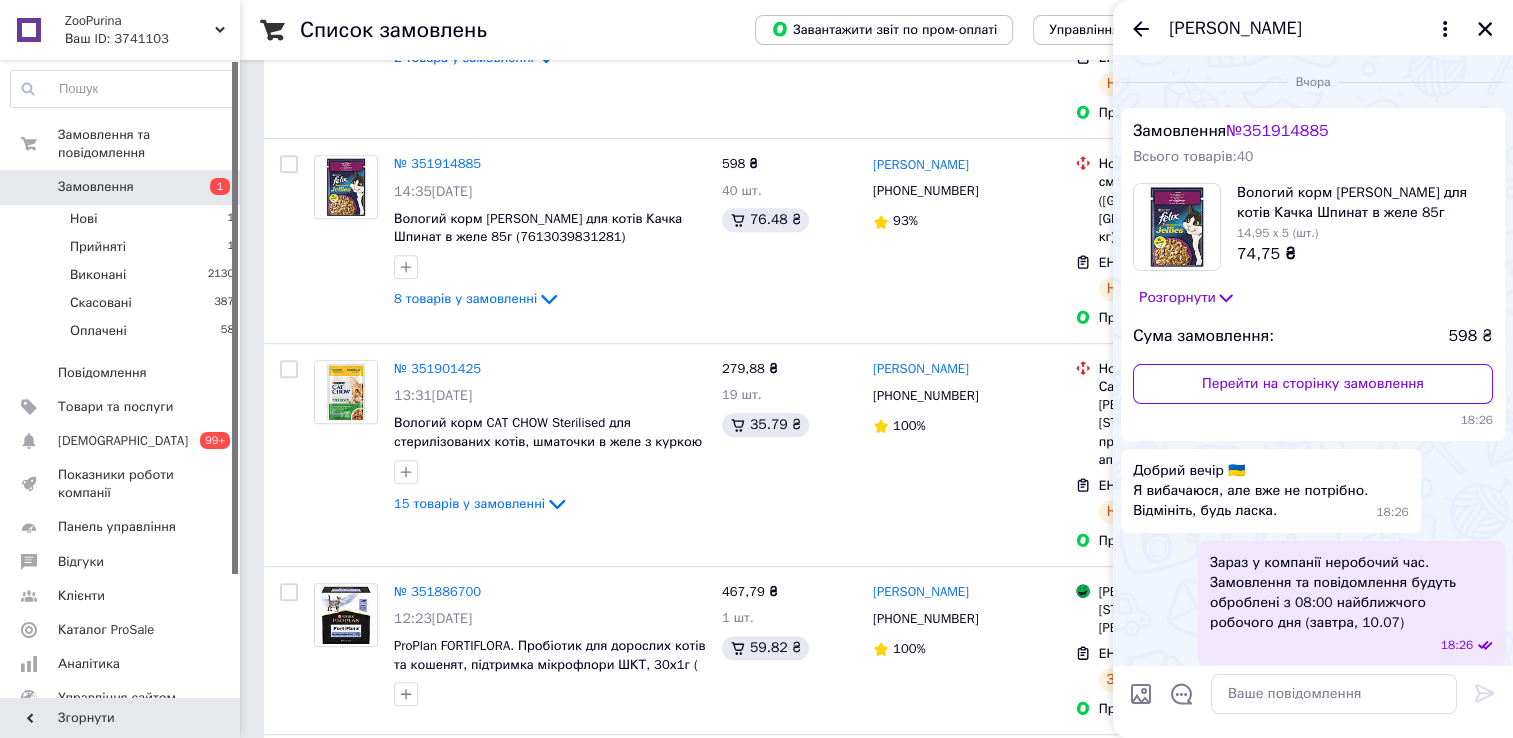 scroll, scrollTop: 81, scrollLeft: 0, axis: vertical 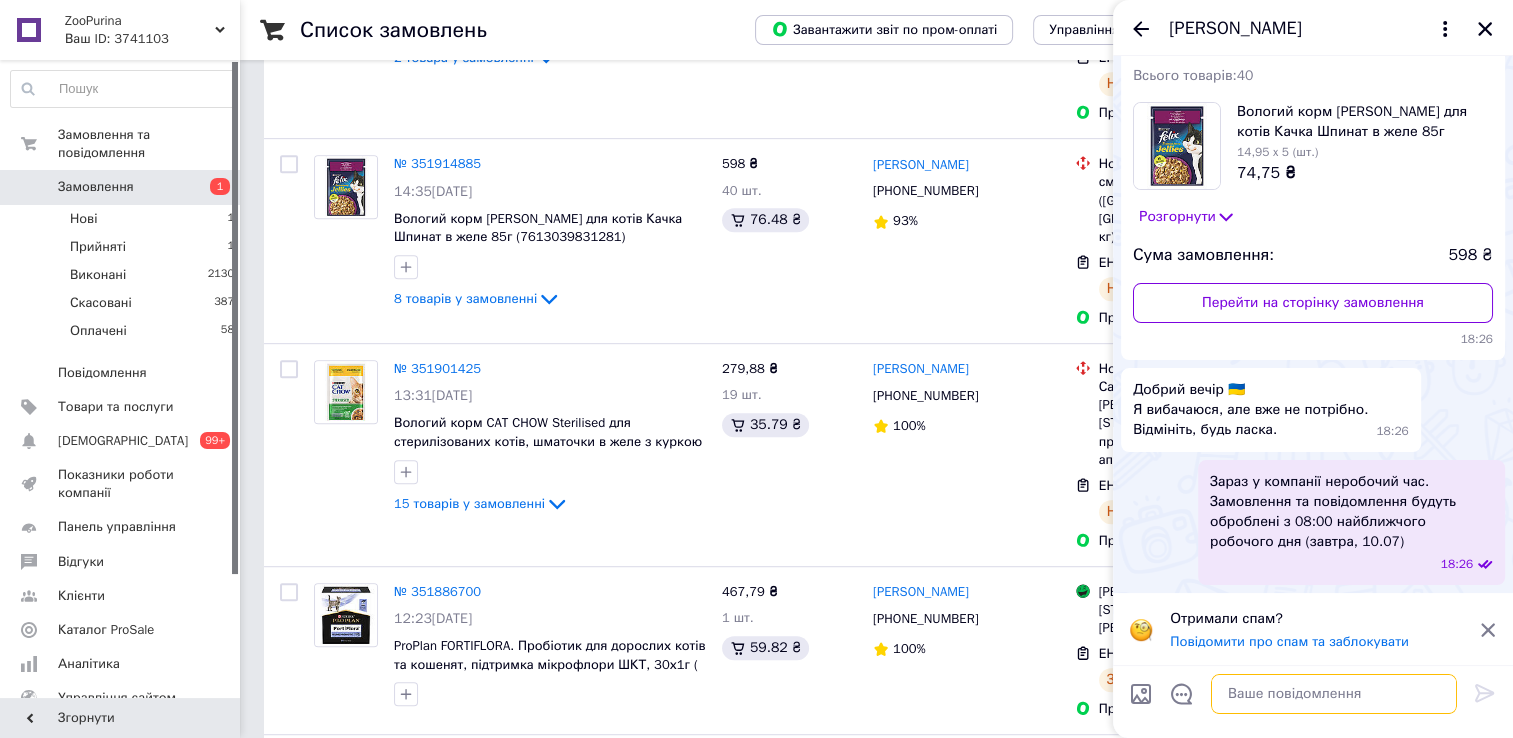 click at bounding box center (1334, 694) 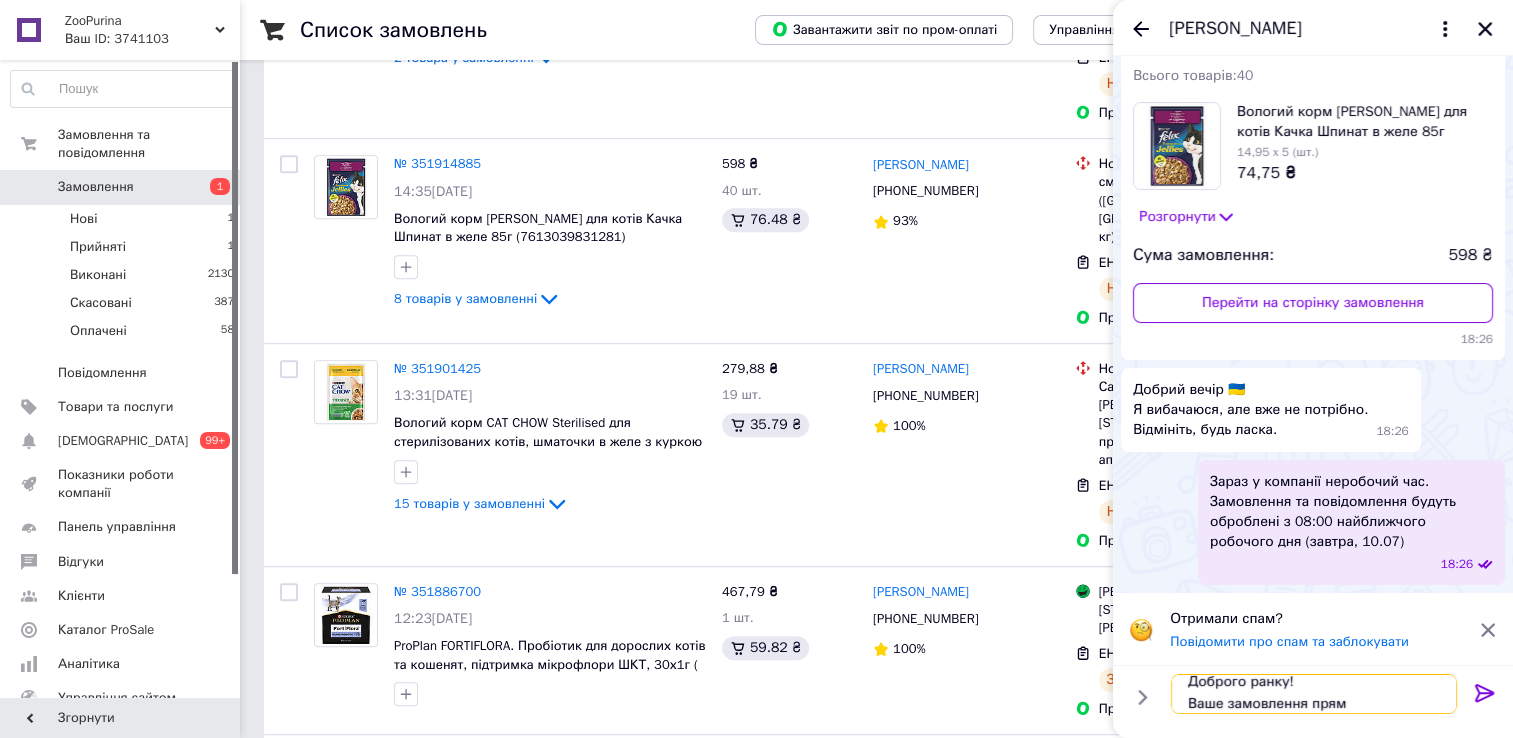 scroll, scrollTop: 1, scrollLeft: 0, axis: vertical 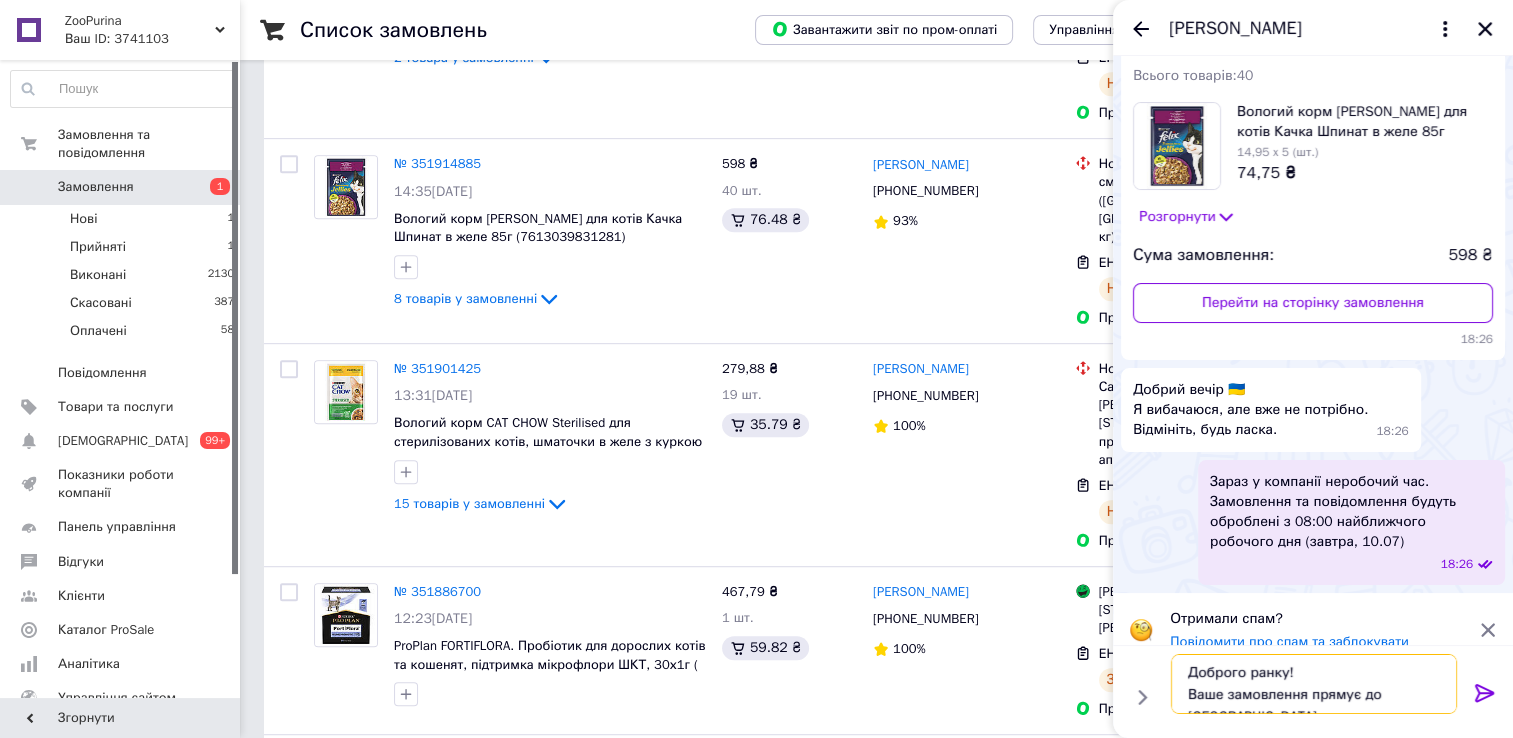 type on "Доброго ранку!
Ваше замовлення прямує до [GEOGRAPHIC_DATA]." 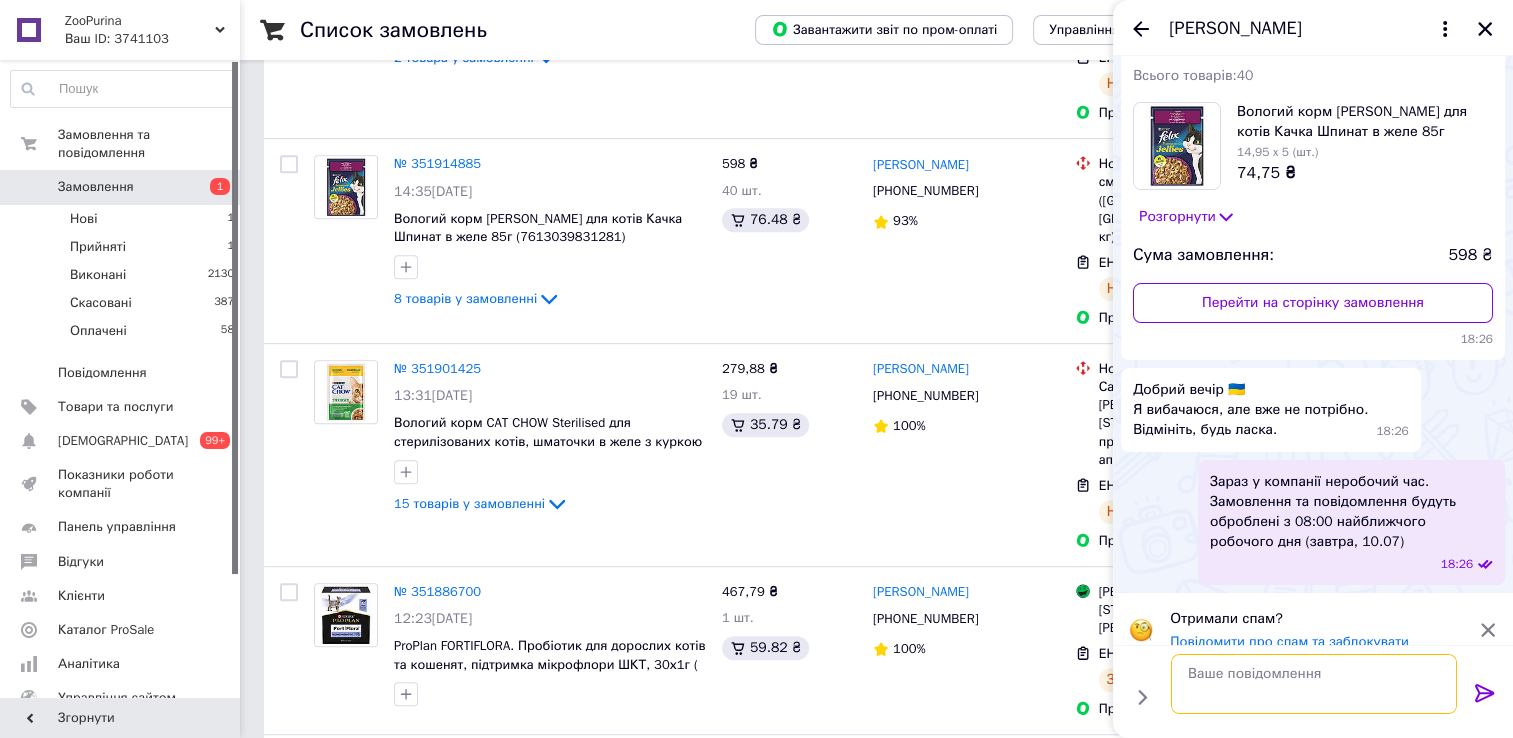 scroll, scrollTop: 0, scrollLeft: 0, axis: both 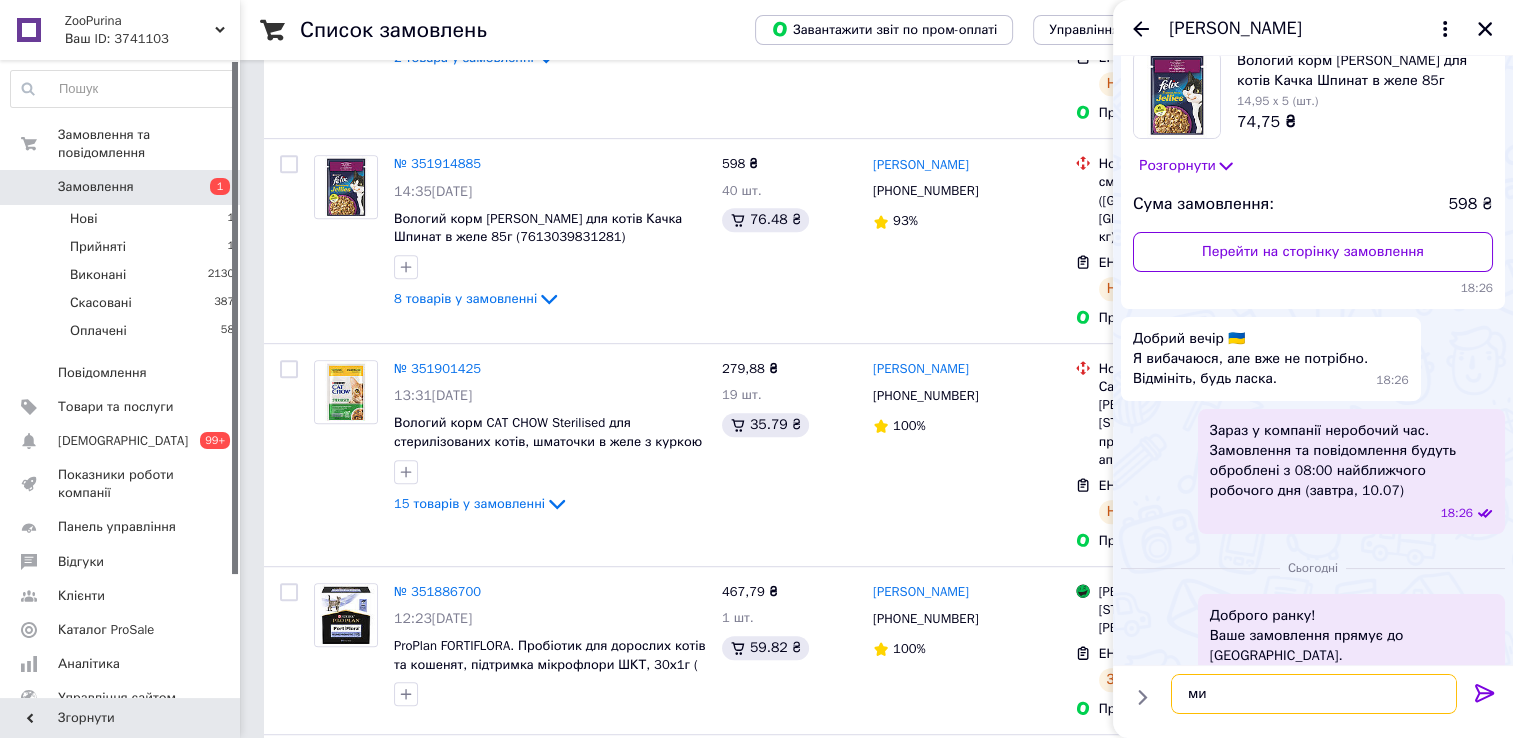 type on "м" 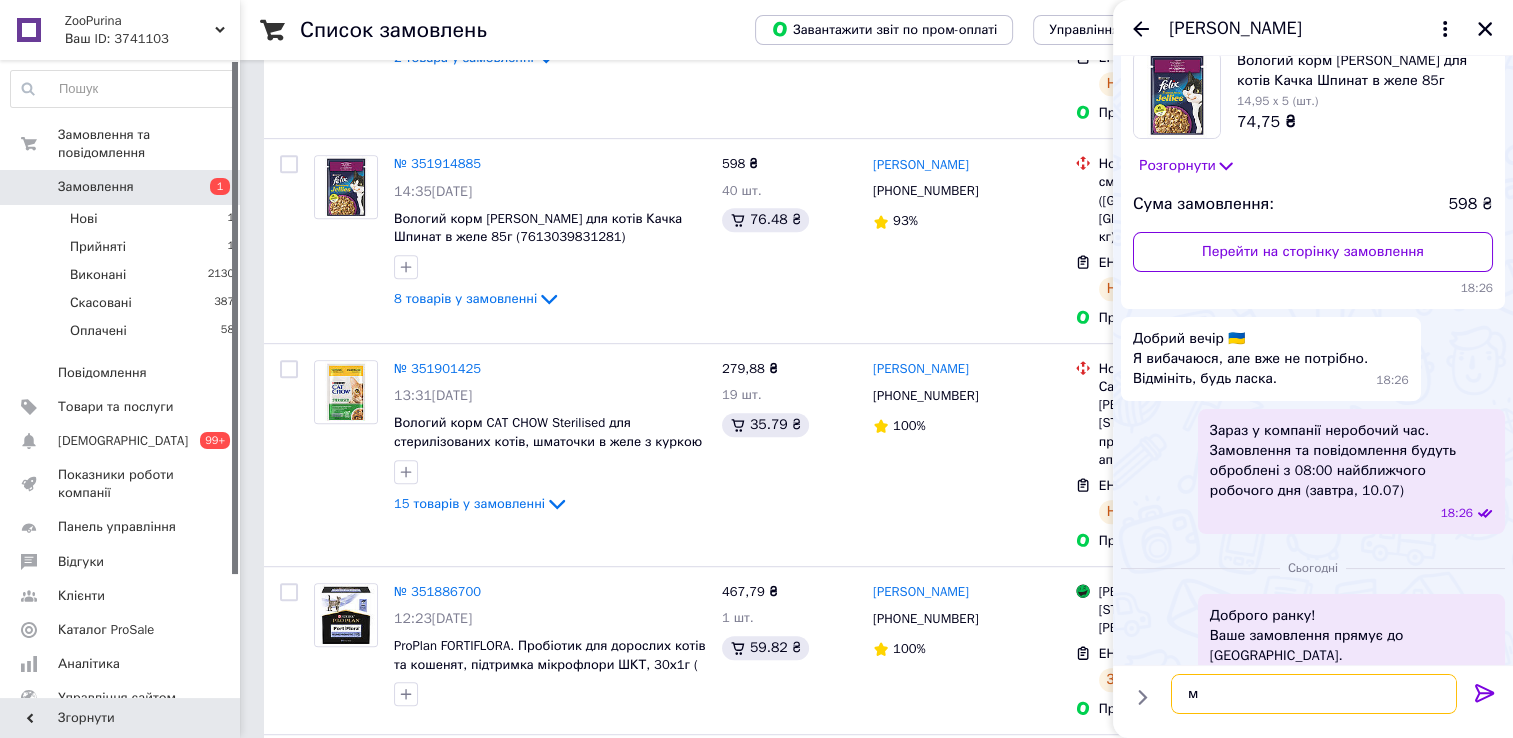 type 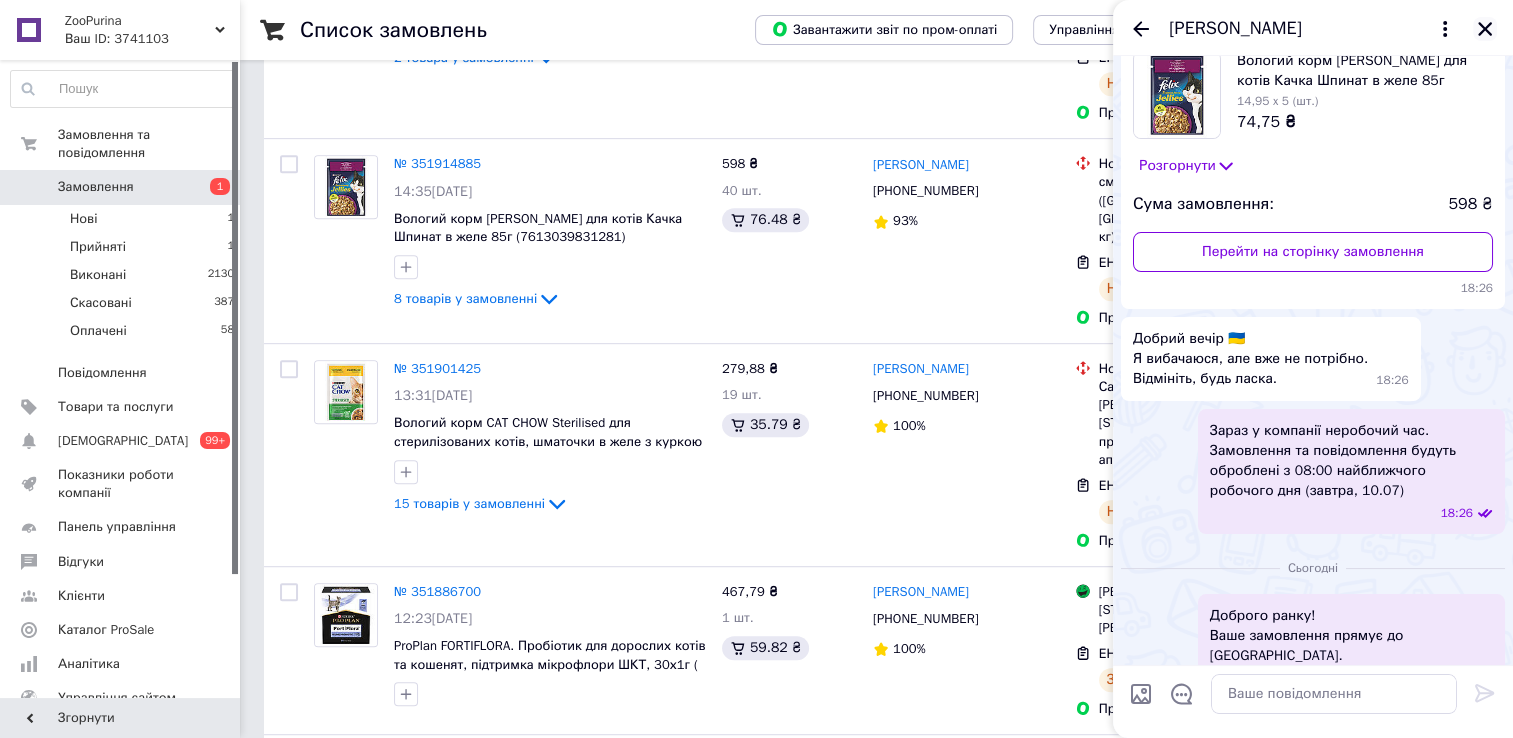 click 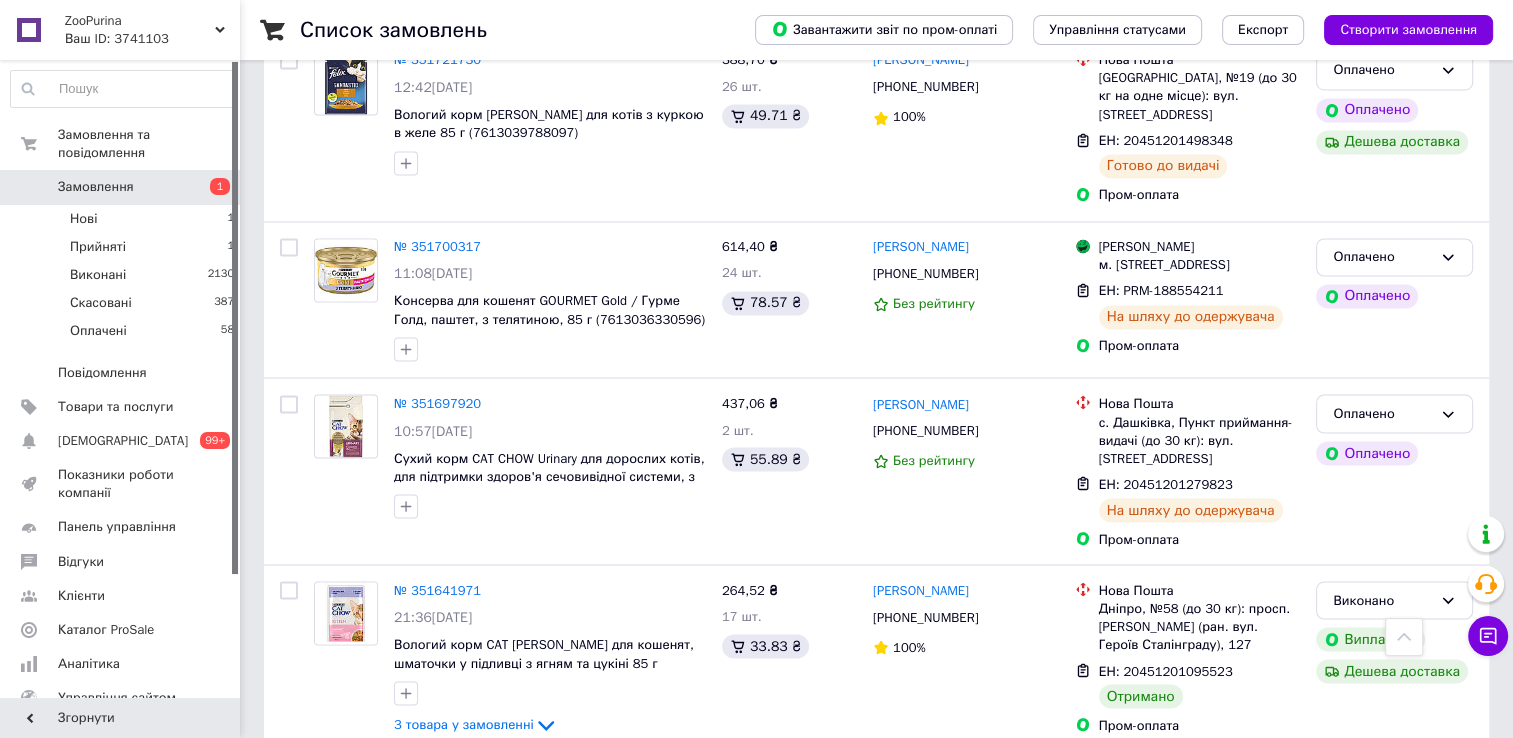 scroll, scrollTop: 3400, scrollLeft: 0, axis: vertical 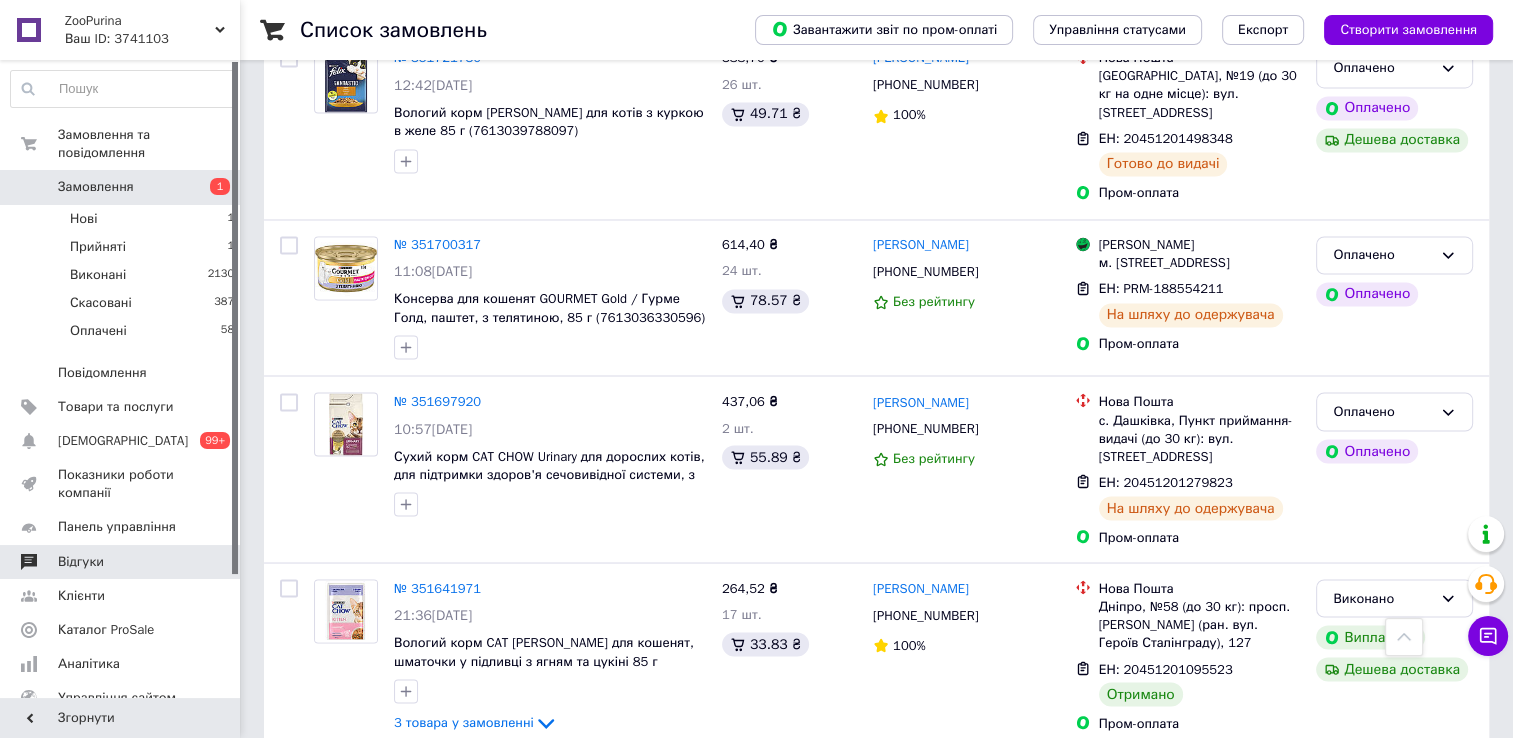 click on "Відгуки" at bounding box center (81, 562) 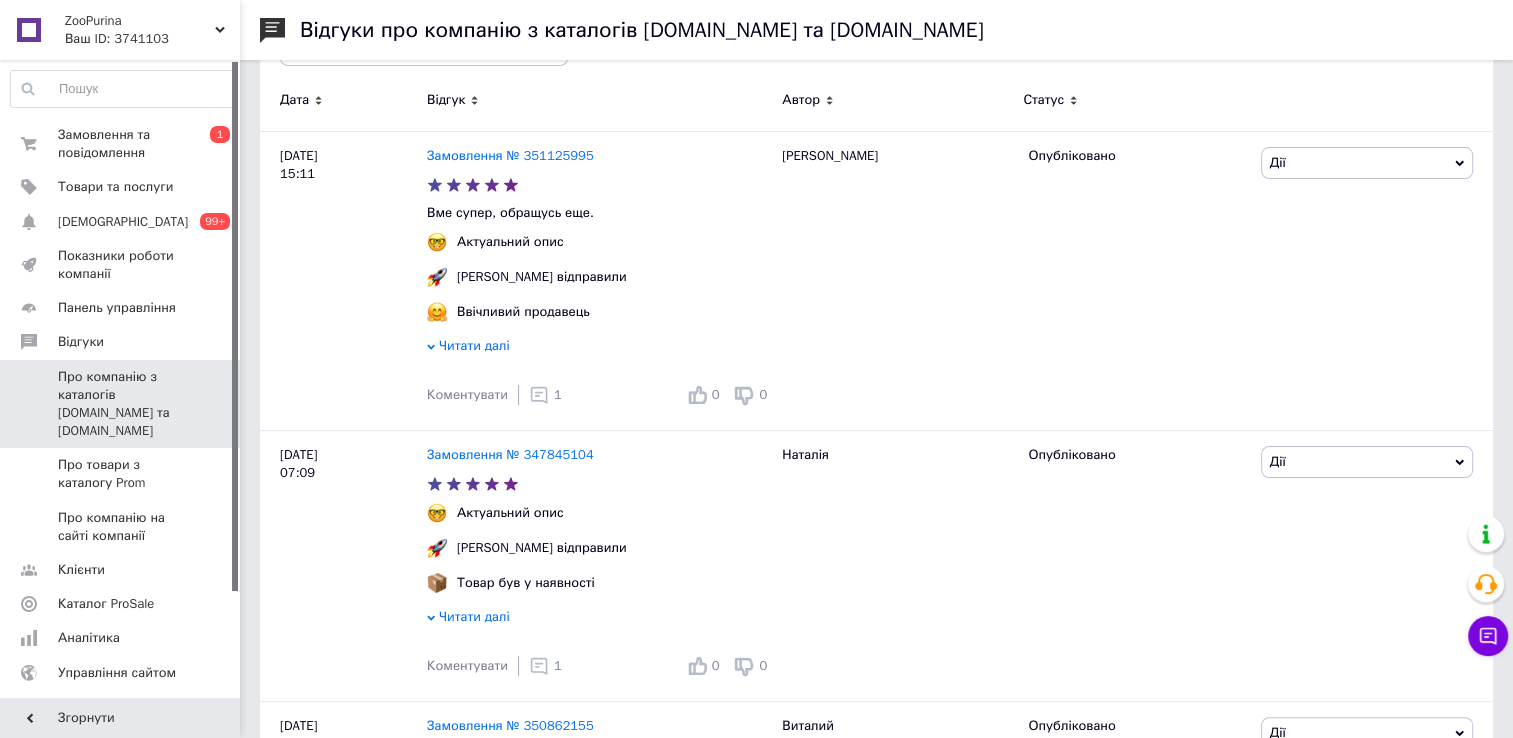 scroll, scrollTop: 0, scrollLeft: 0, axis: both 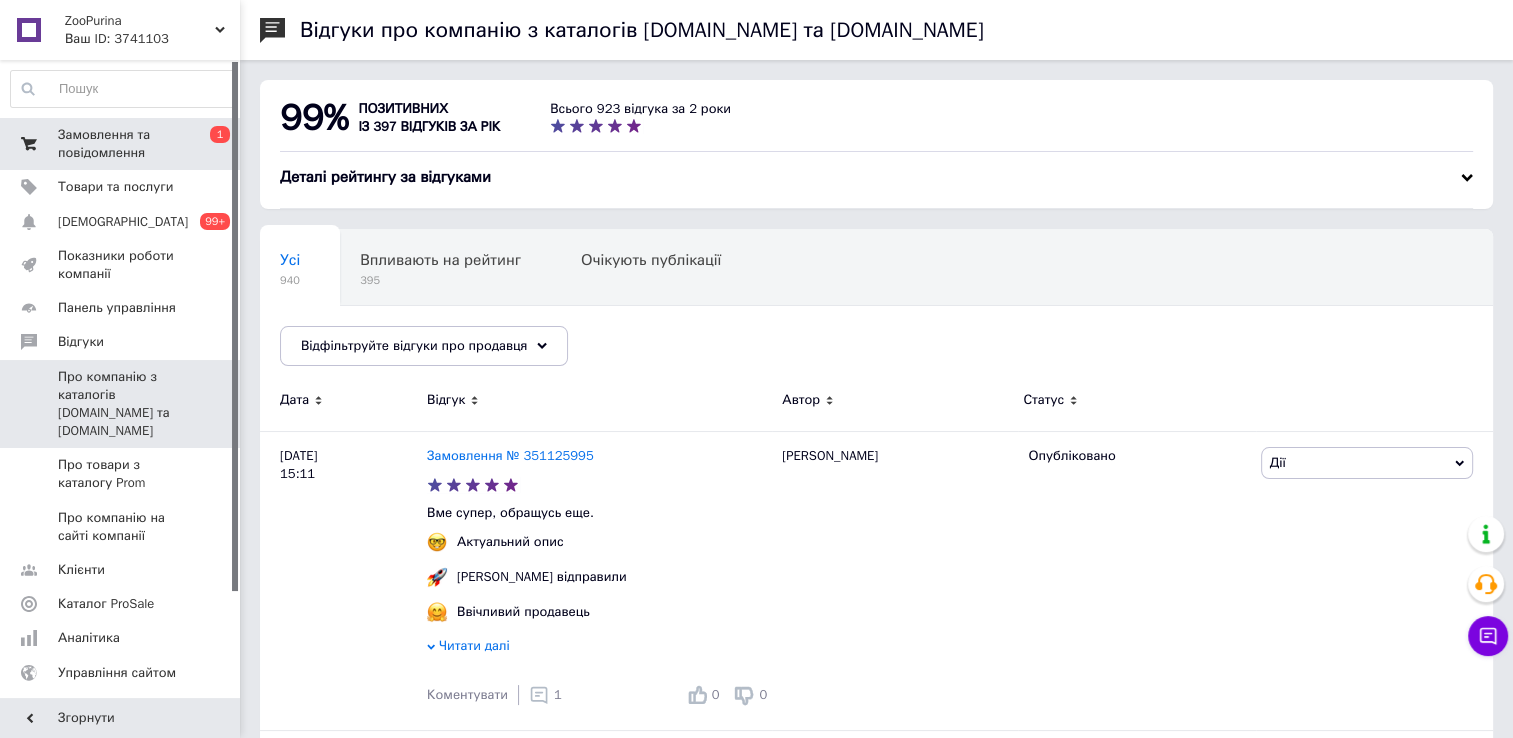 click on "Замовлення та повідомлення 0 1" at bounding box center [123, 144] 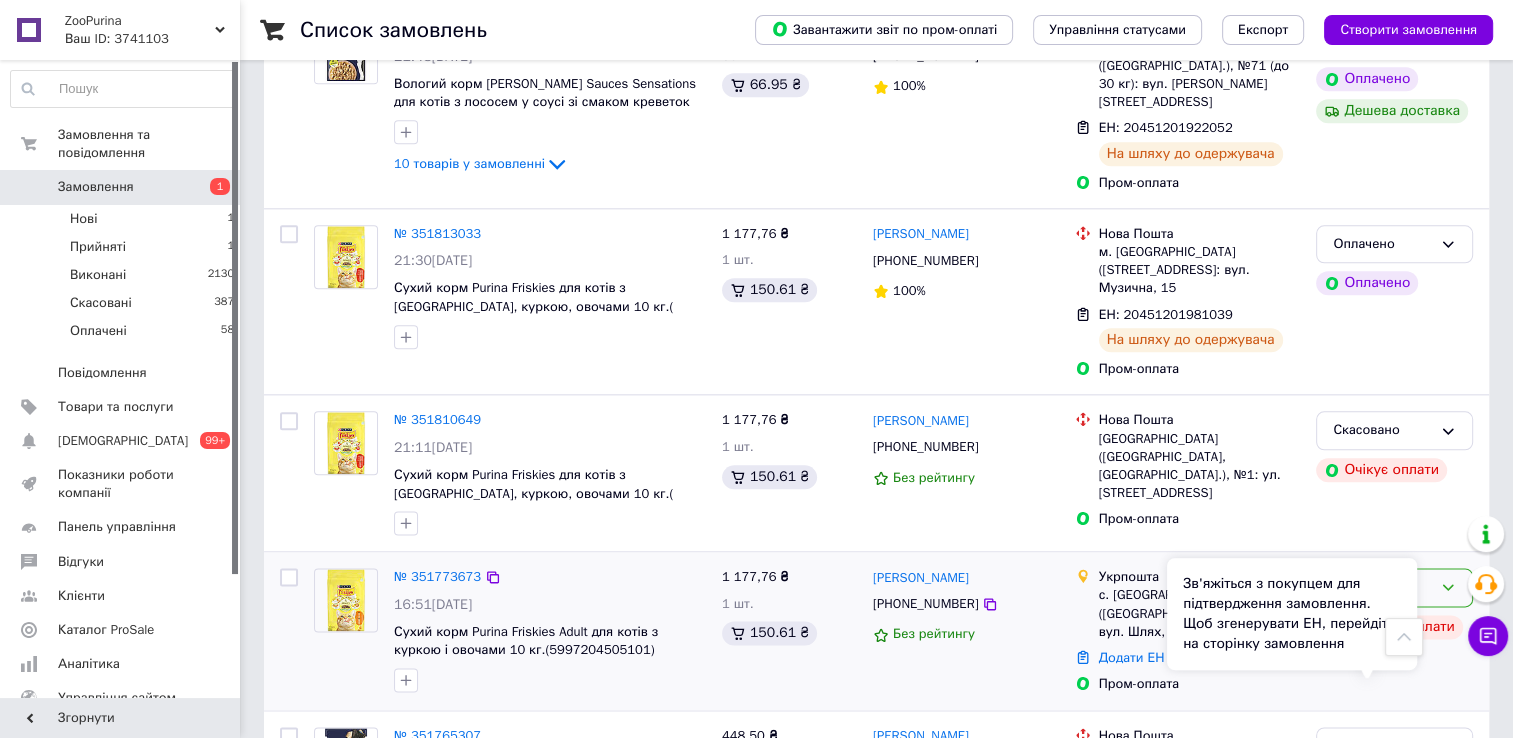 scroll, scrollTop: 2300, scrollLeft: 0, axis: vertical 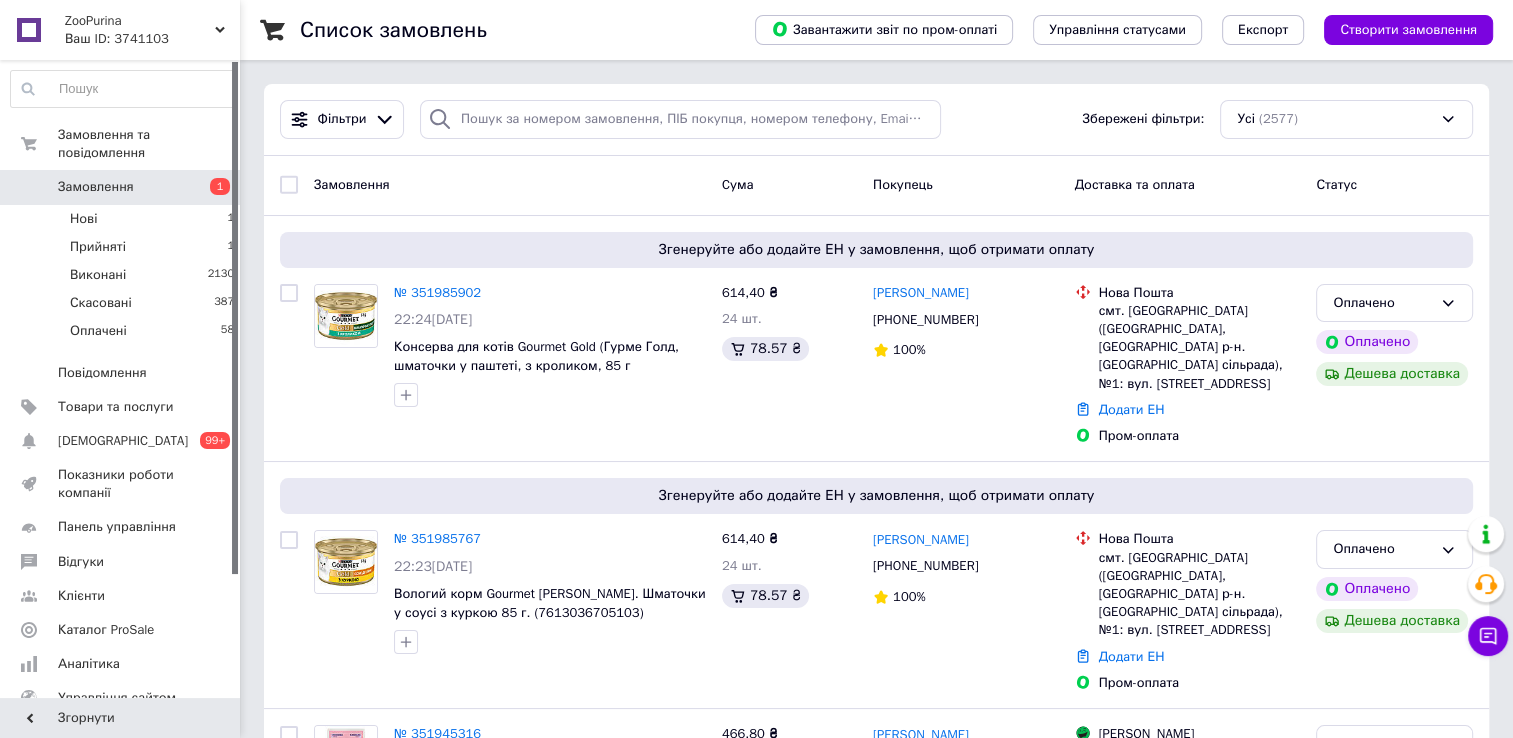 click on "Замовлення" at bounding box center [96, 187] 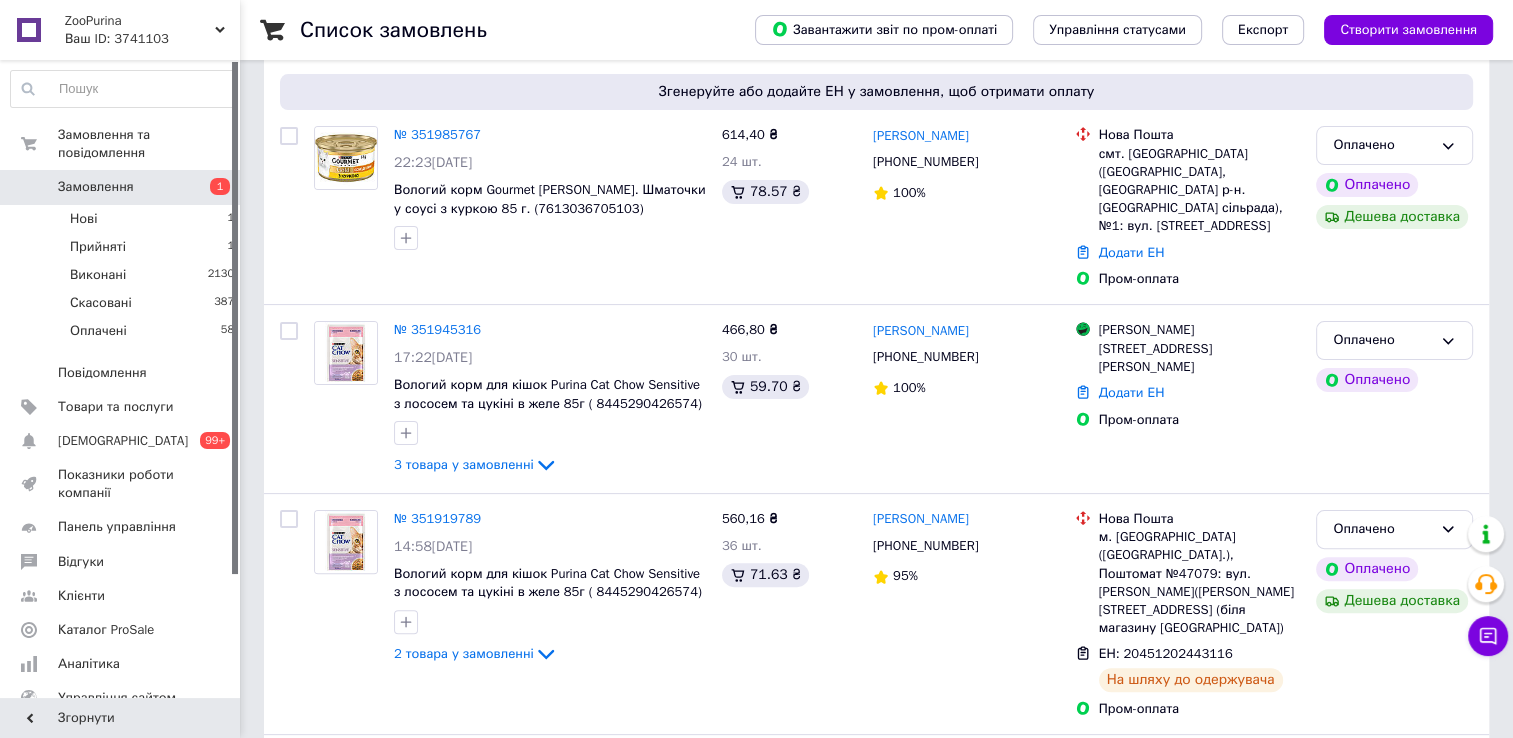 scroll, scrollTop: 500, scrollLeft: 0, axis: vertical 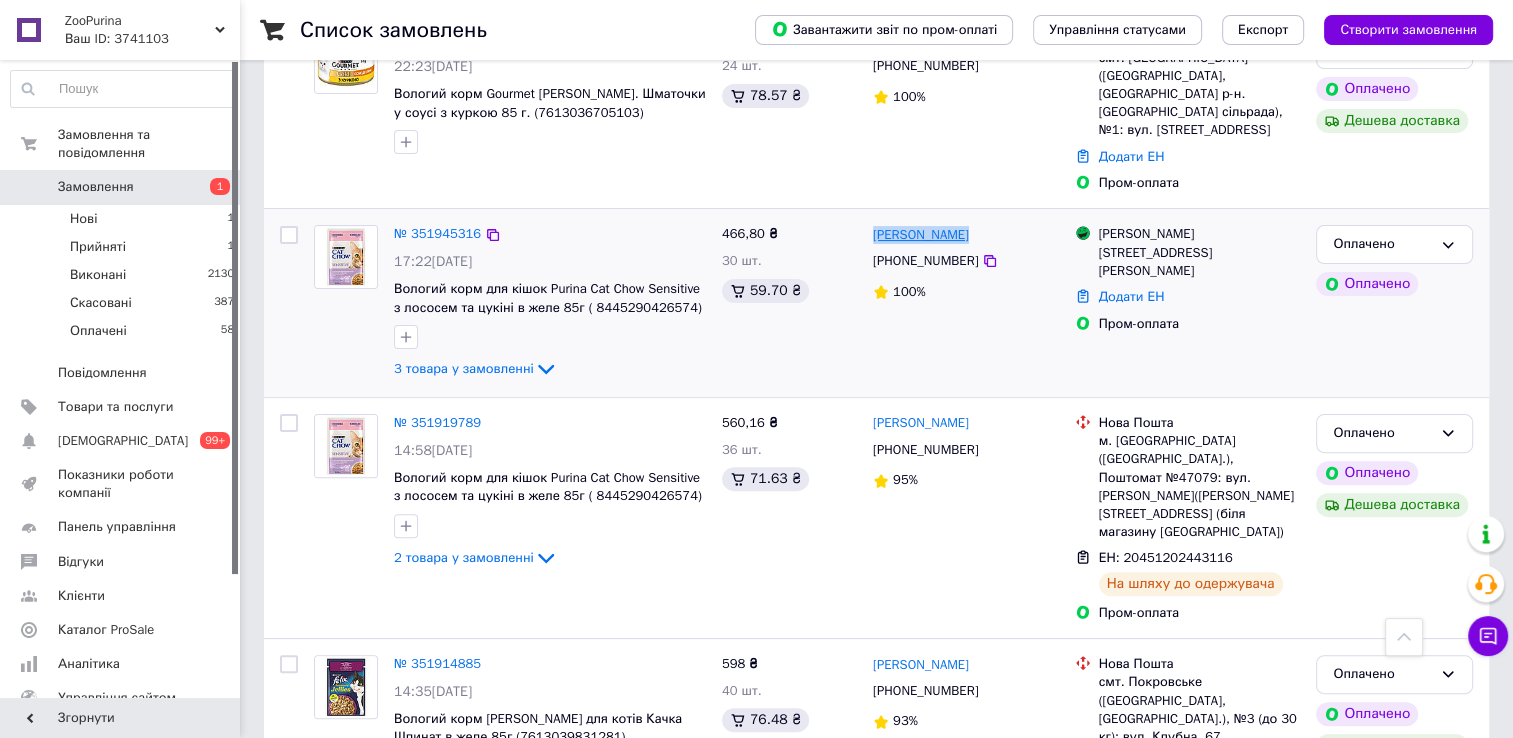 drag, startPoint x: 979, startPoint y: 232, endPoint x: 873, endPoint y: 236, distance: 106.07545 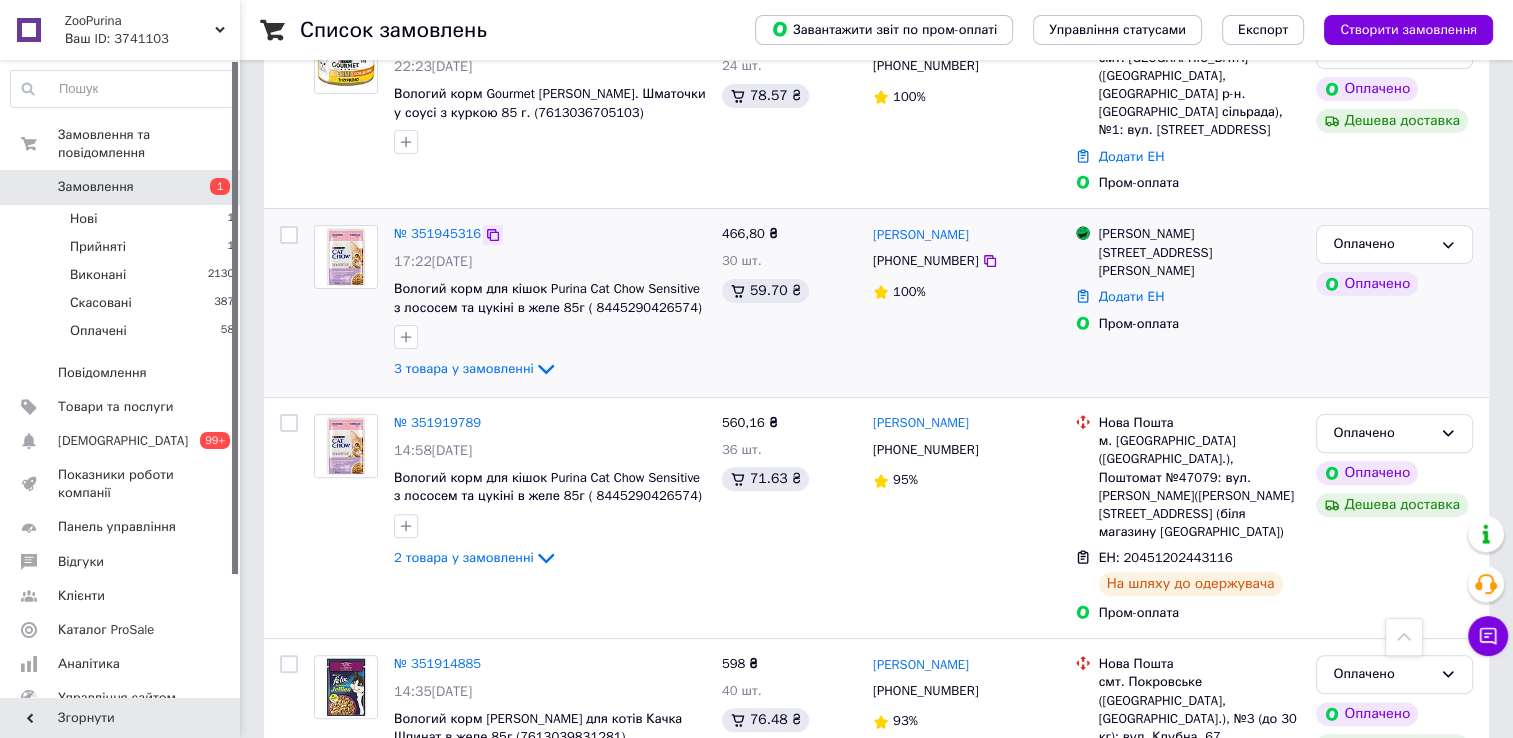click 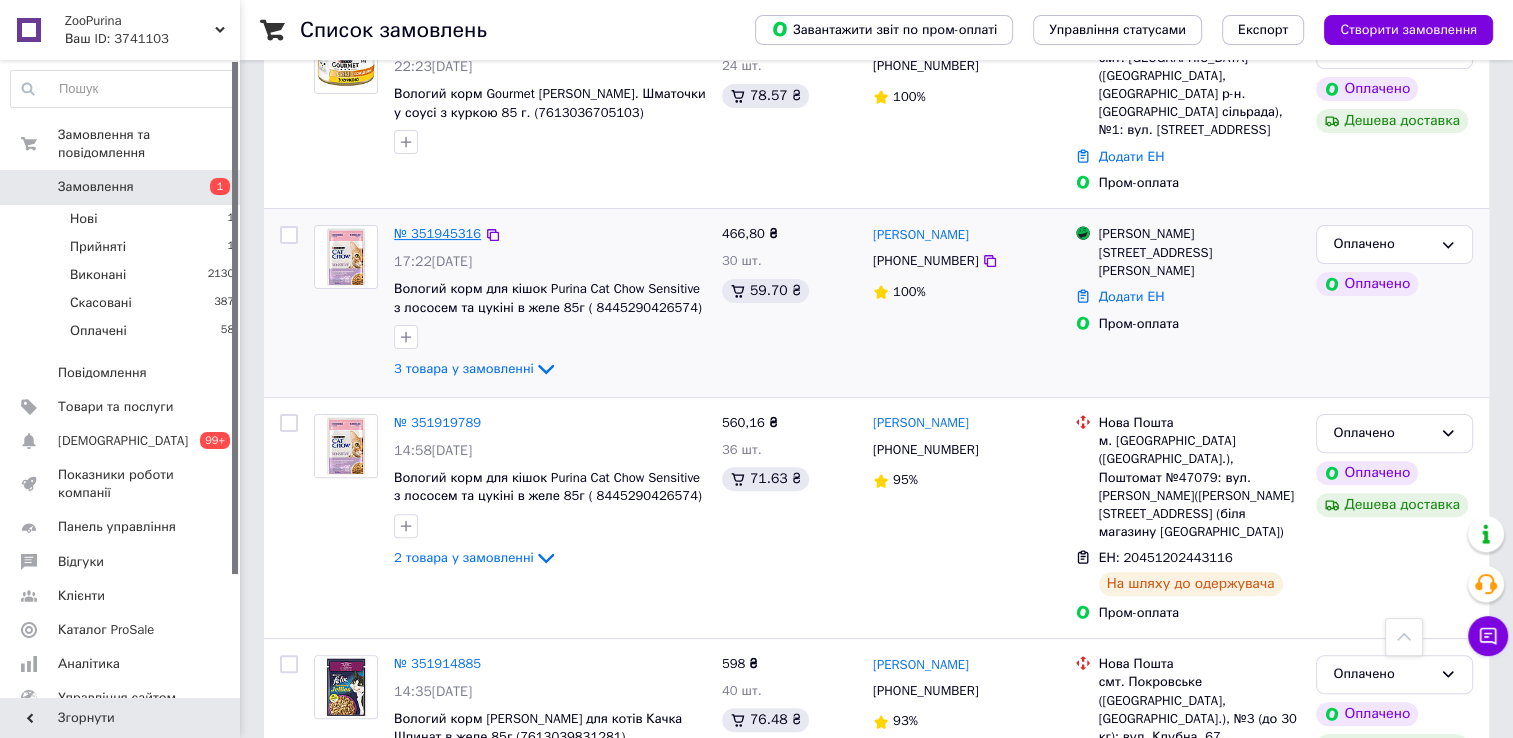 click on "№ 351945316" at bounding box center [437, 233] 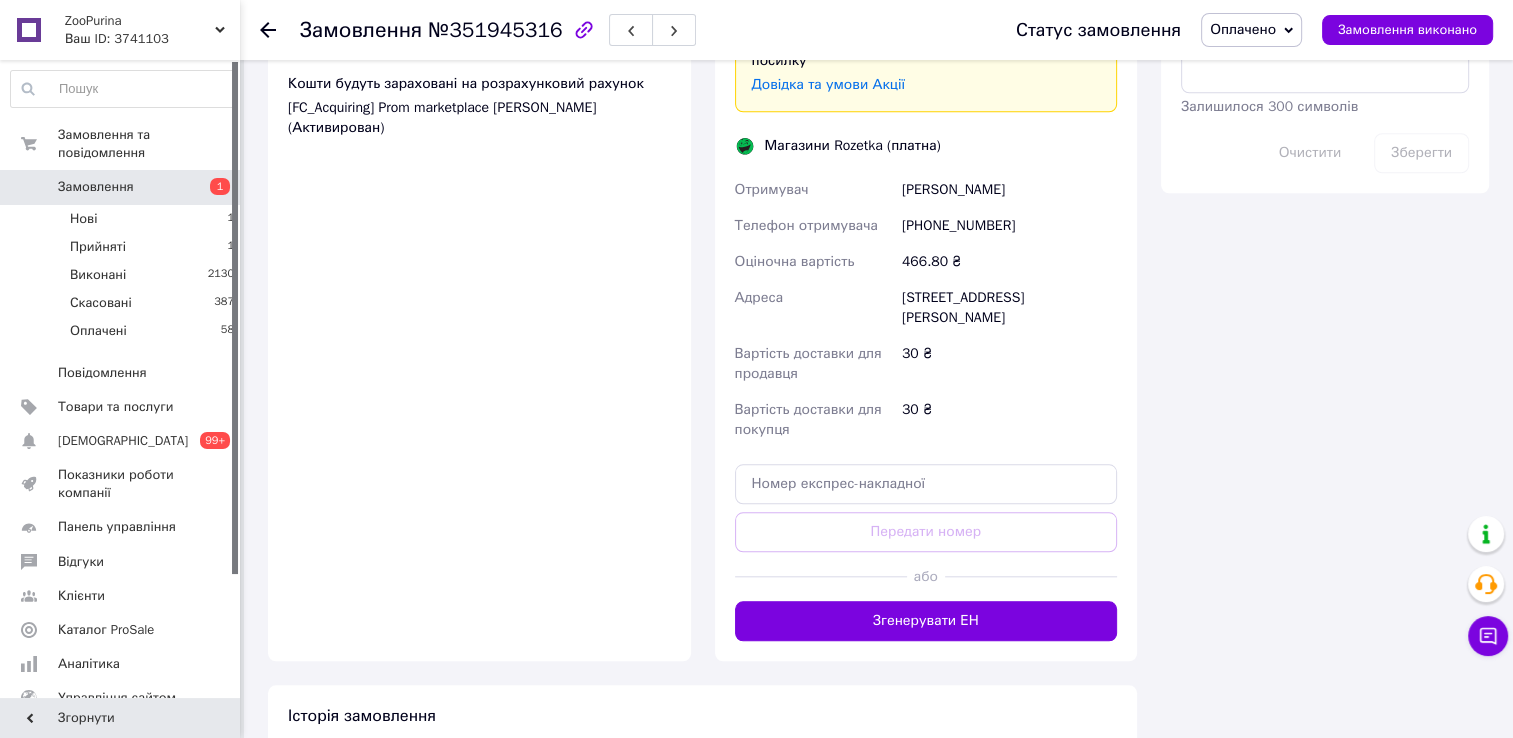 scroll, scrollTop: 1953, scrollLeft: 0, axis: vertical 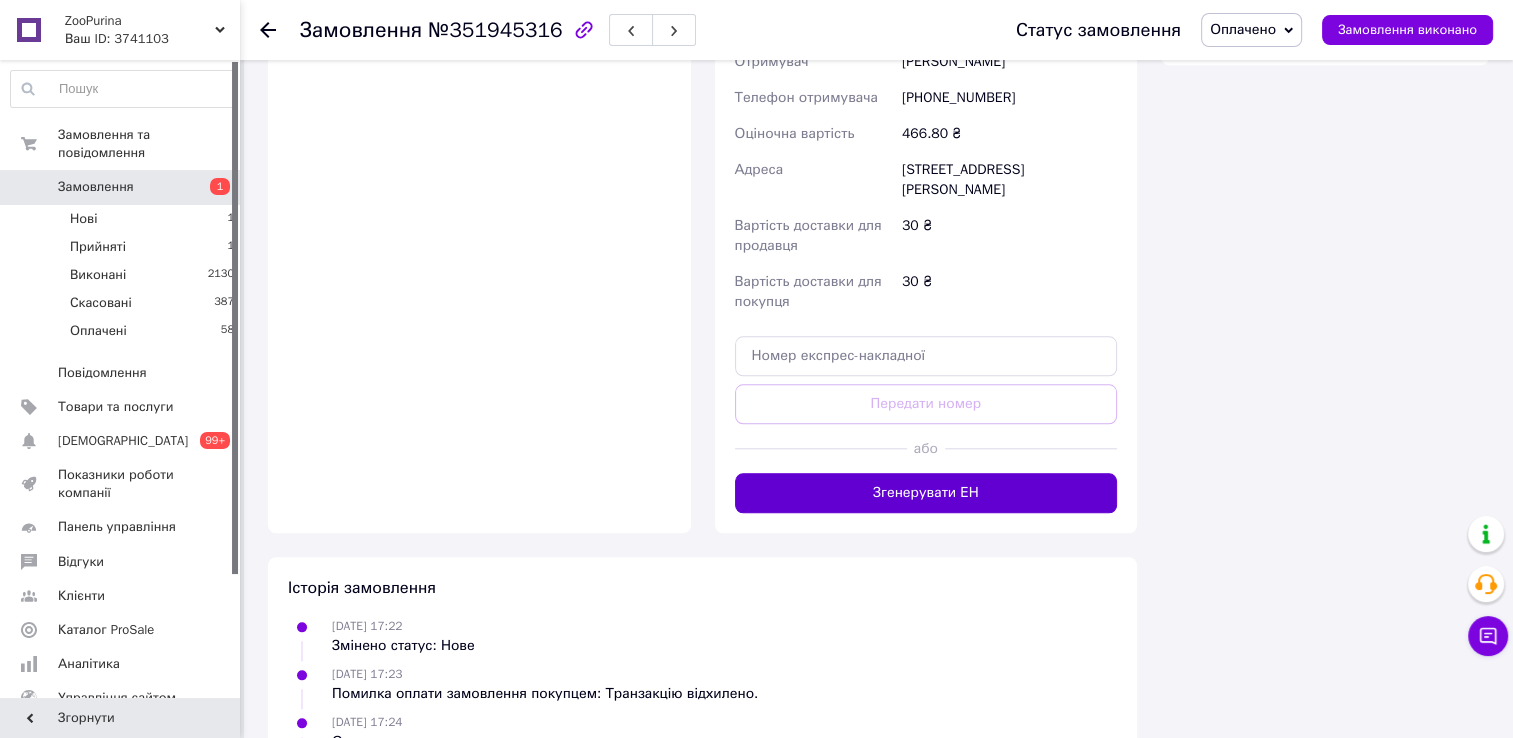click on "Згенерувати ЕН" at bounding box center (926, 493) 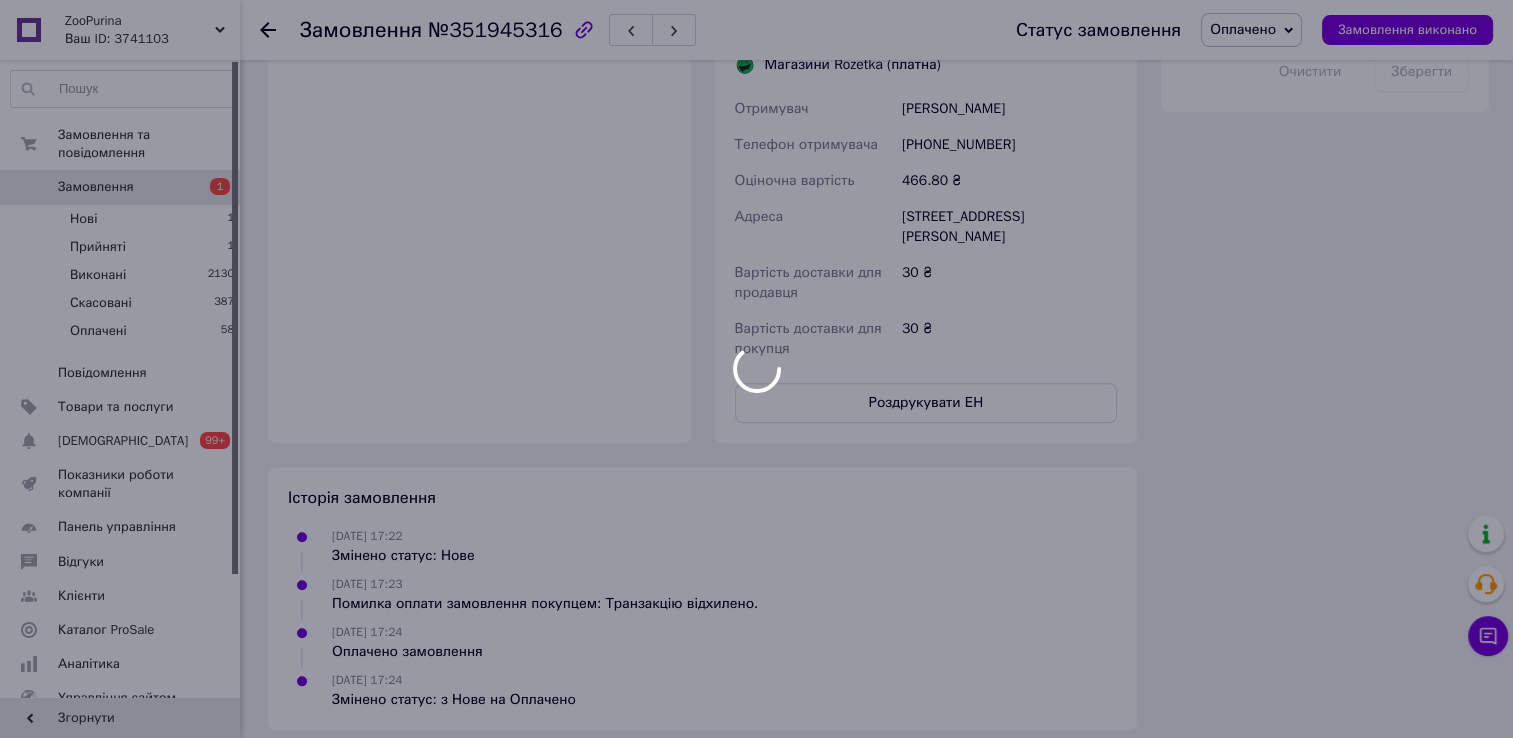 scroll, scrollTop: 1953, scrollLeft: 0, axis: vertical 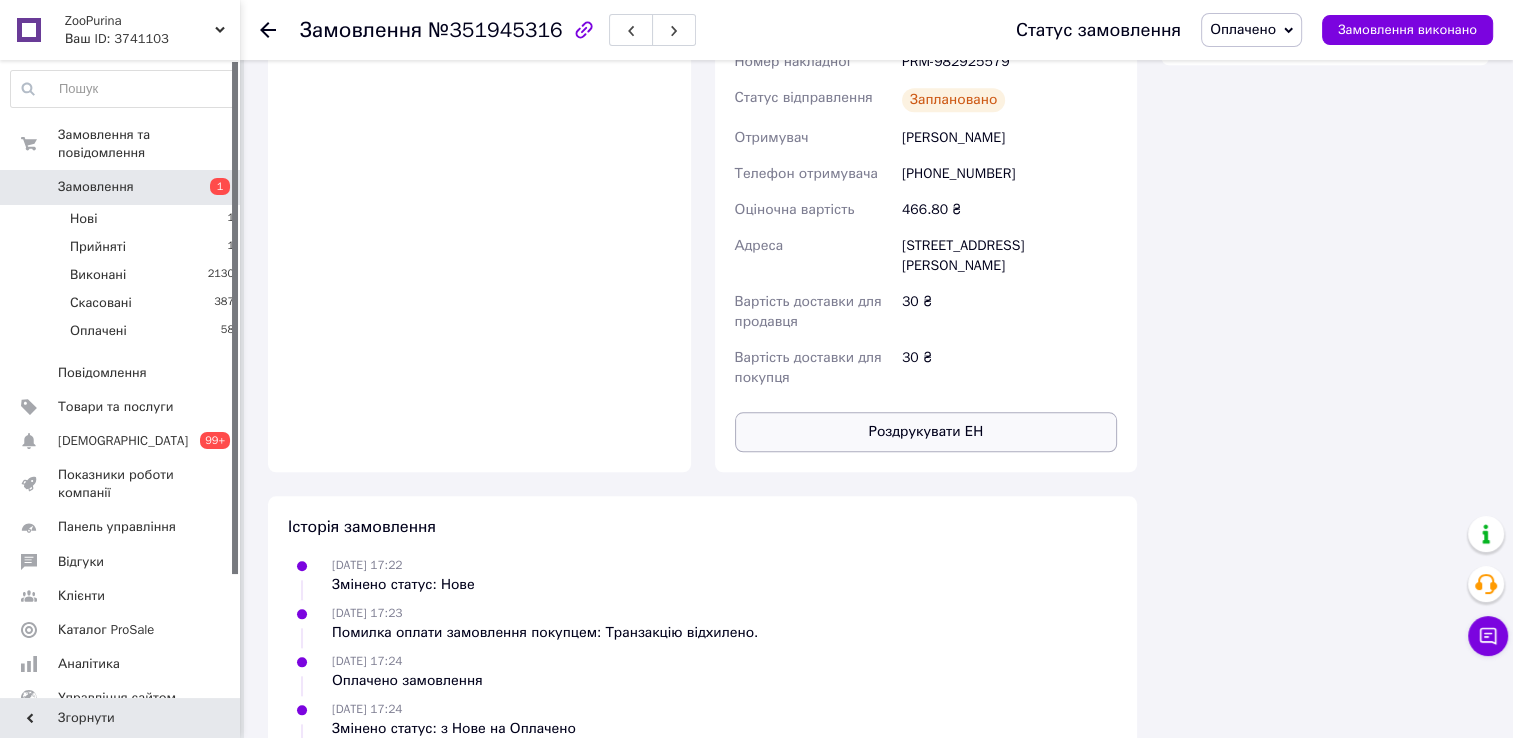 click on "Роздрукувати ЕН" at bounding box center [926, 432] 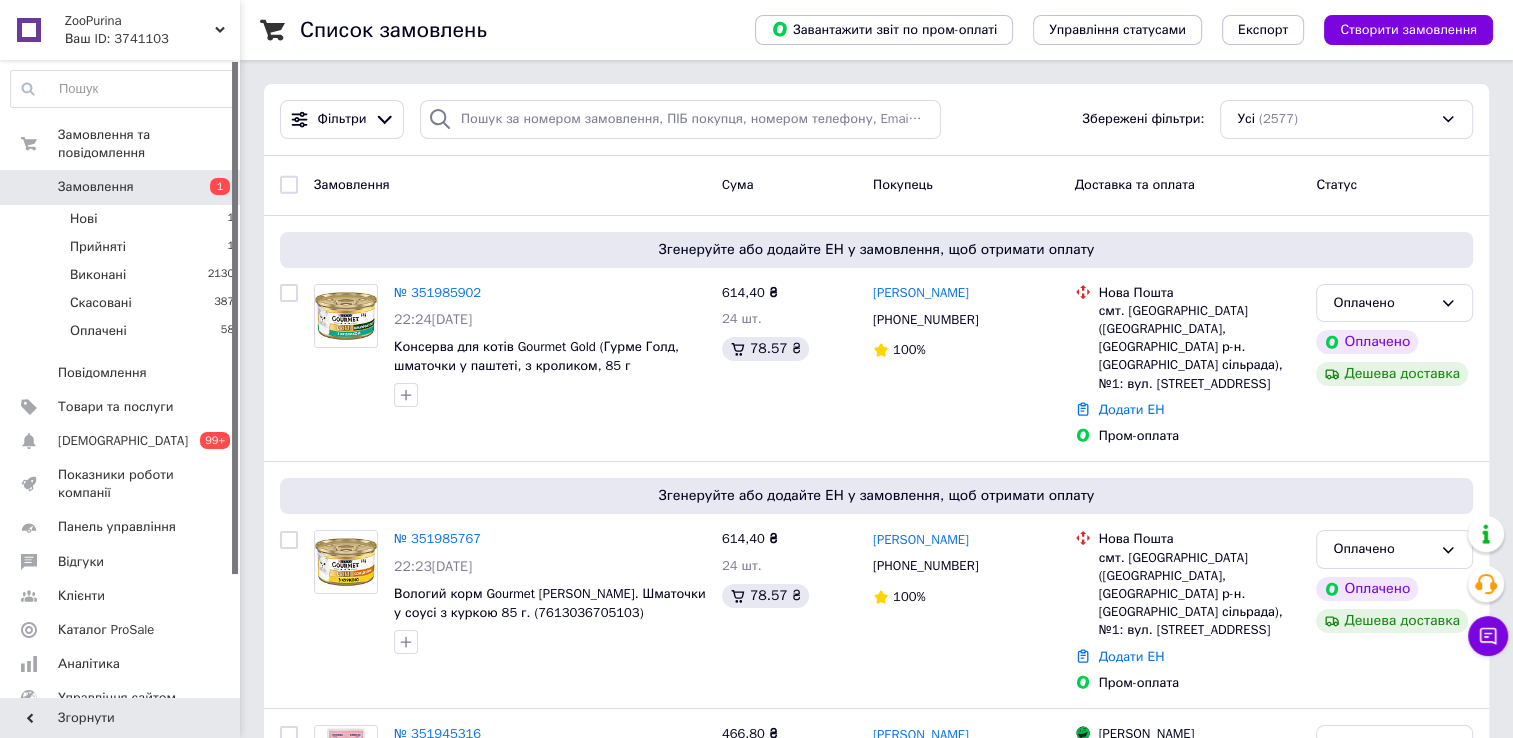 scroll, scrollTop: 400, scrollLeft: 0, axis: vertical 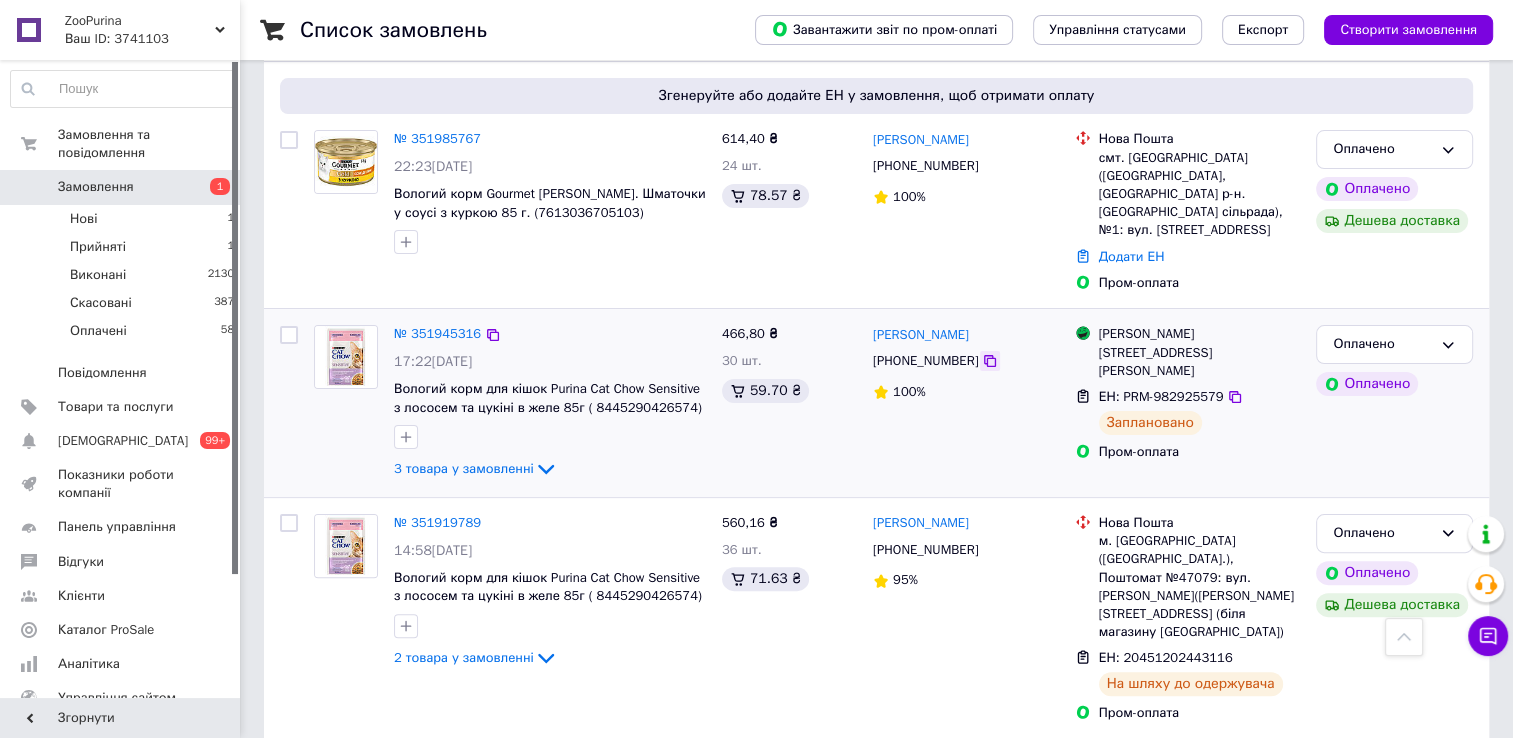click 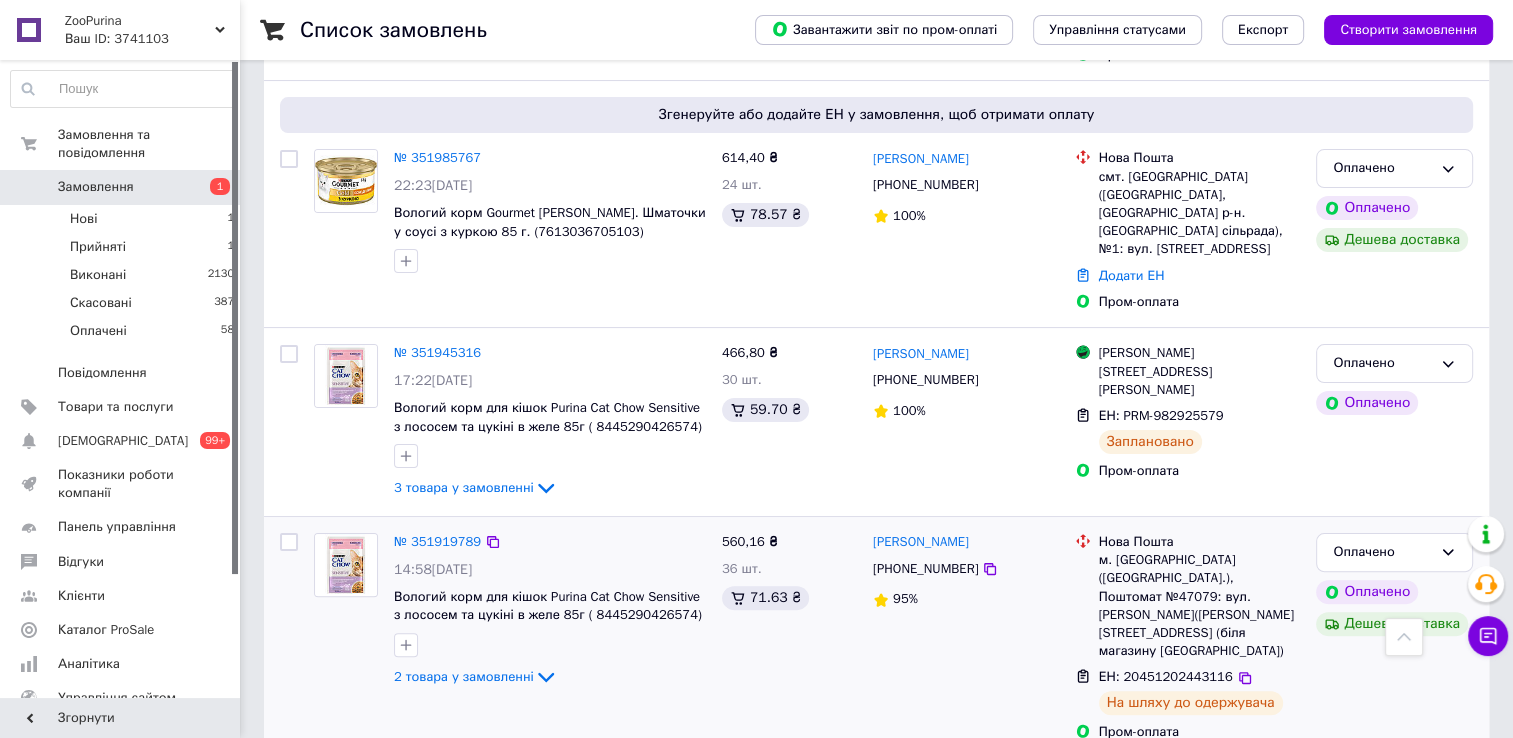 scroll, scrollTop: 100, scrollLeft: 0, axis: vertical 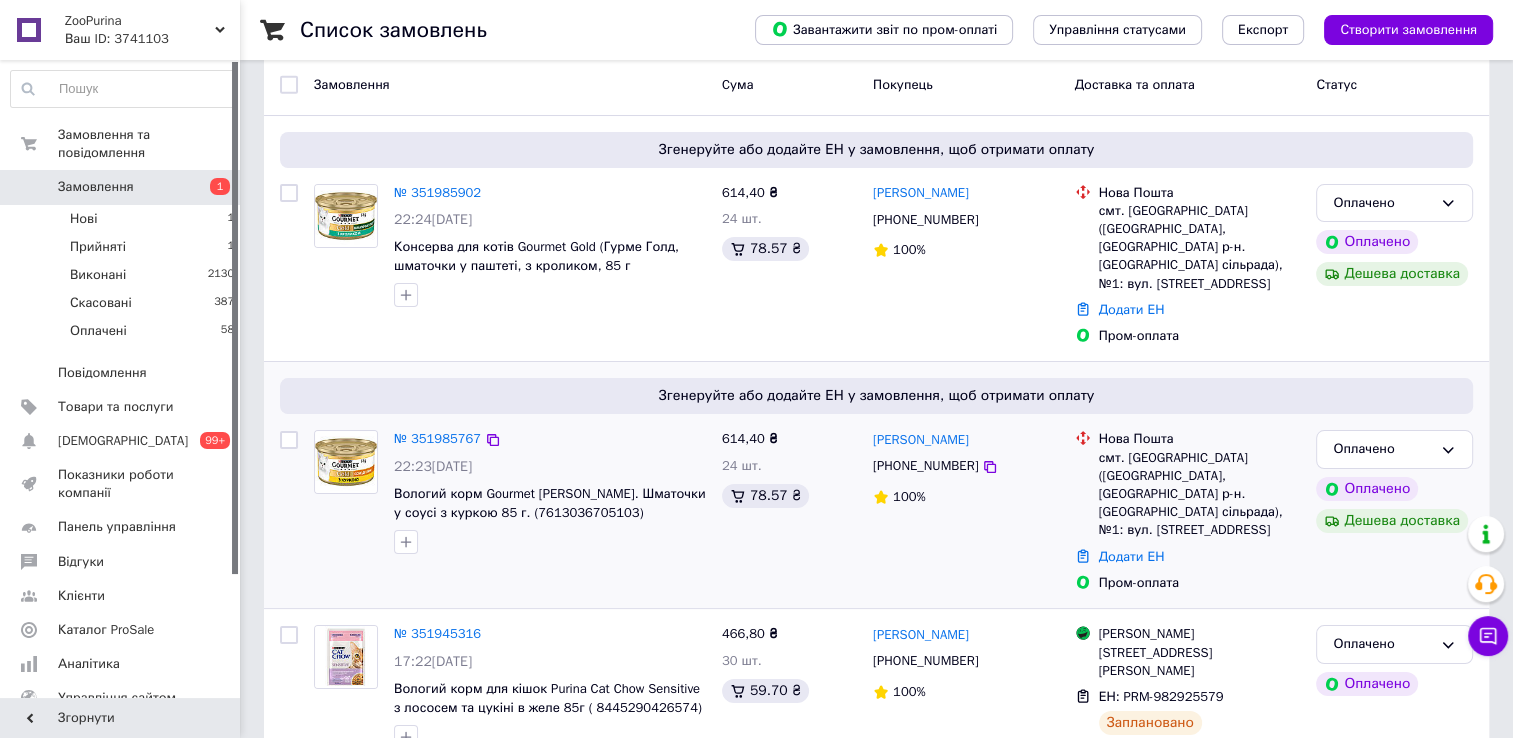 drag, startPoint x: 987, startPoint y: 439, endPoint x: 865, endPoint y: 438, distance: 122.0041 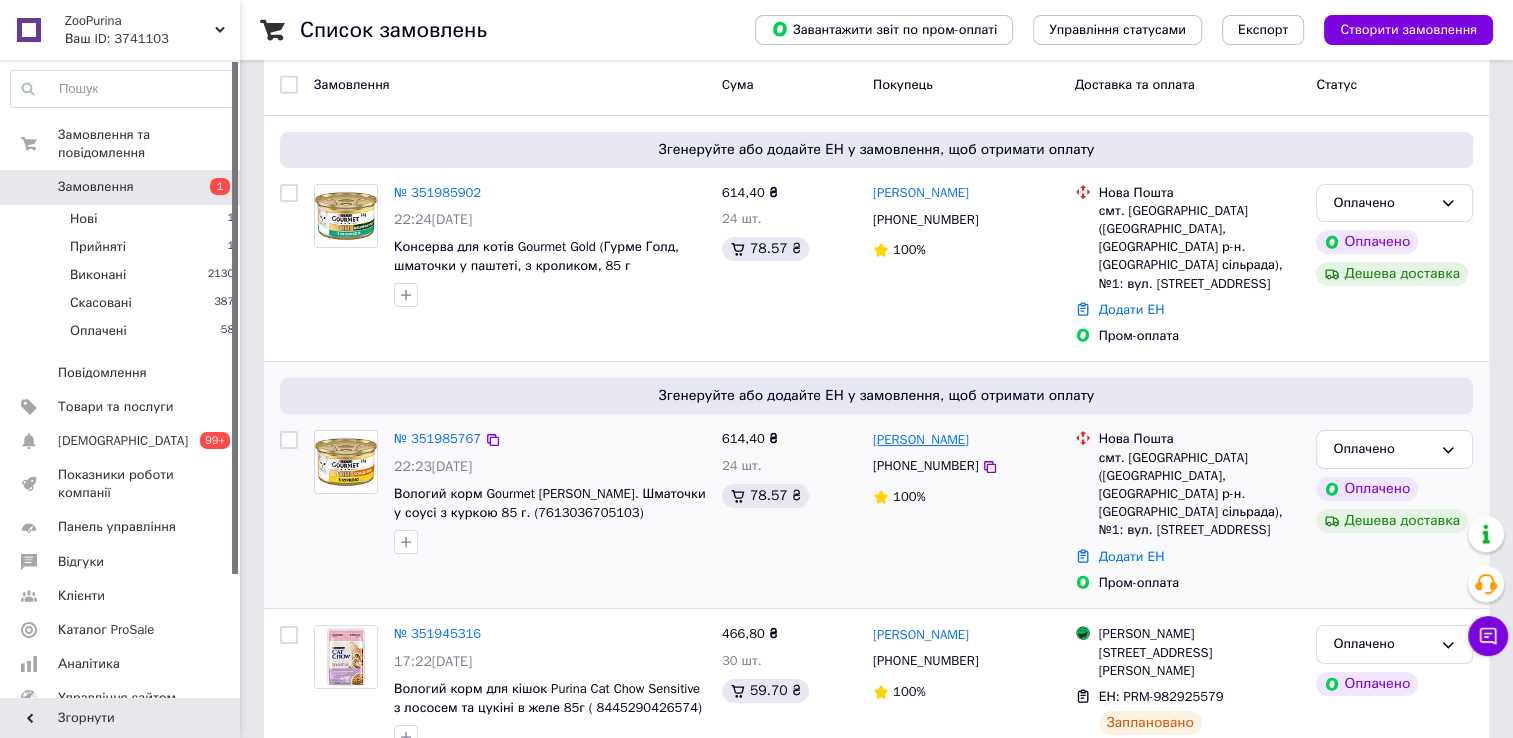 drag, startPoint x: 865, startPoint y: 438, endPoint x: 899, endPoint y: 450, distance: 36.05551 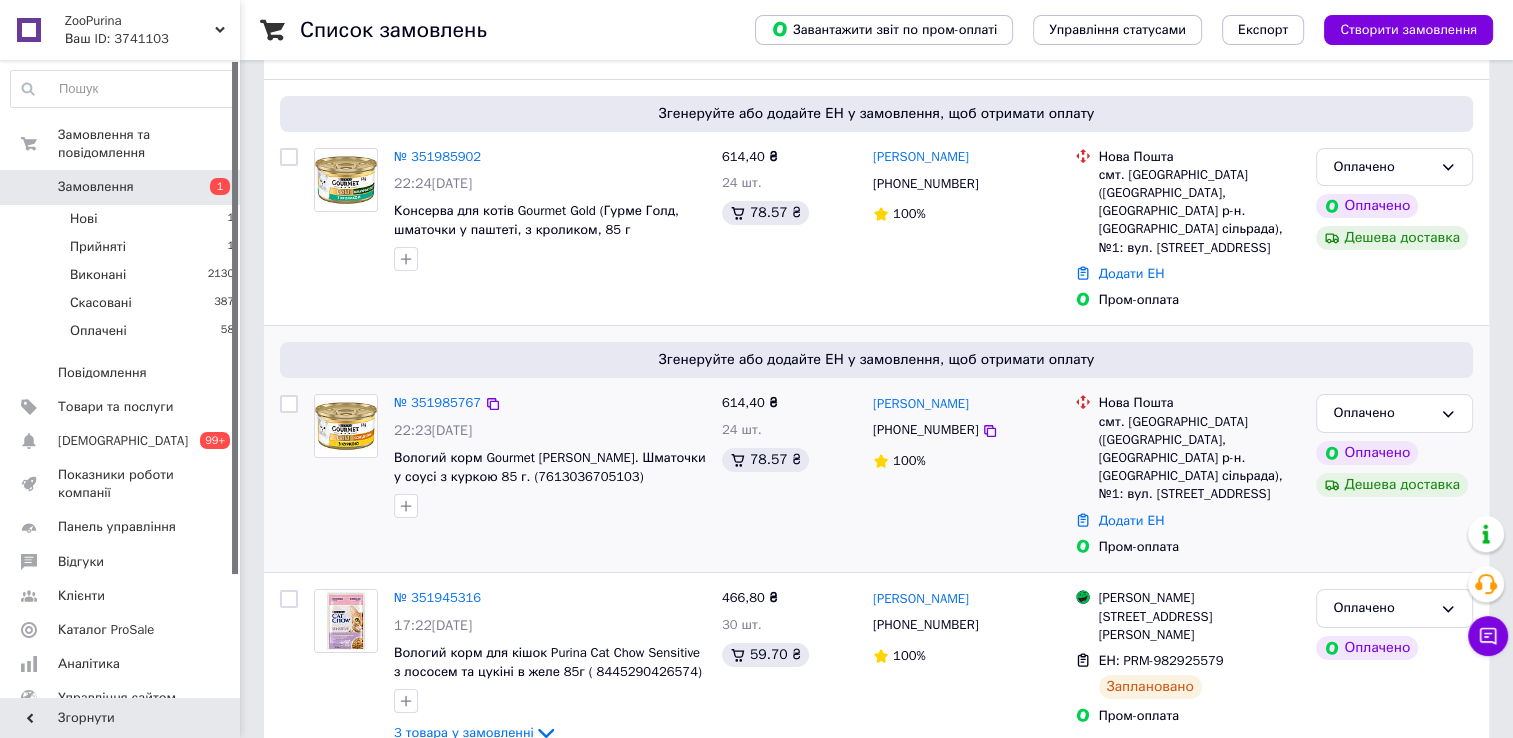 scroll, scrollTop: 300, scrollLeft: 0, axis: vertical 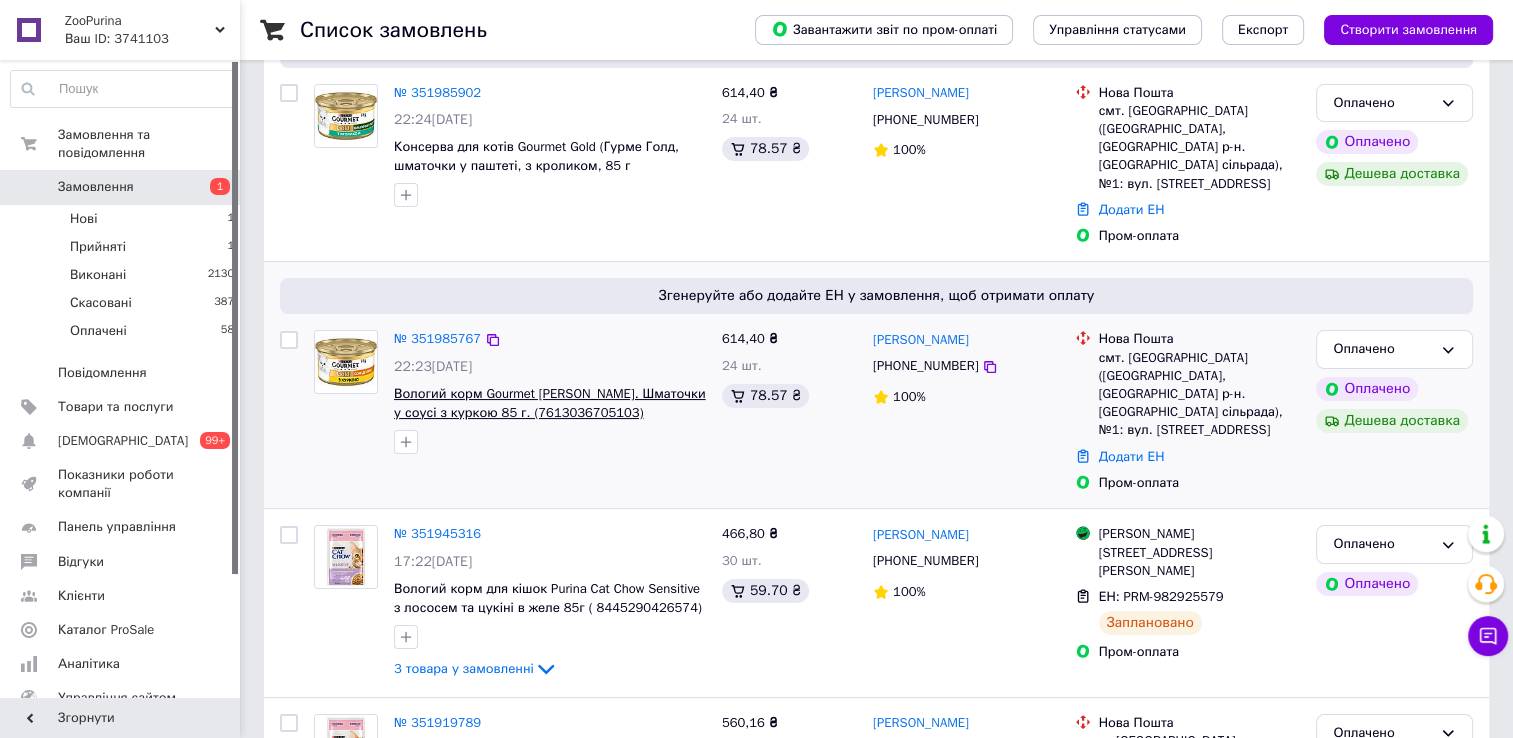drag, startPoint x: 492, startPoint y: 337, endPoint x: 560, endPoint y: 394, distance: 88.72993 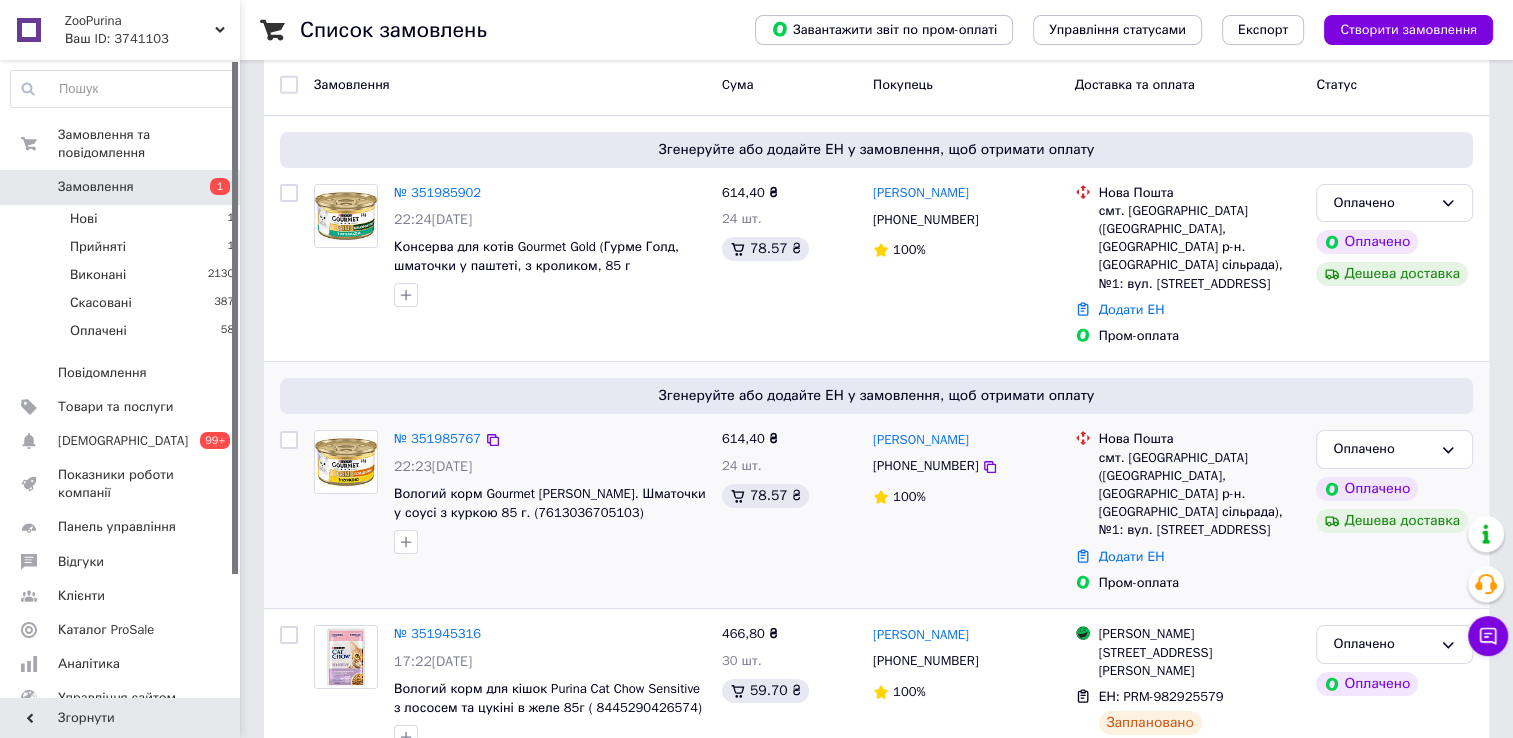 scroll, scrollTop: 100, scrollLeft: 0, axis: vertical 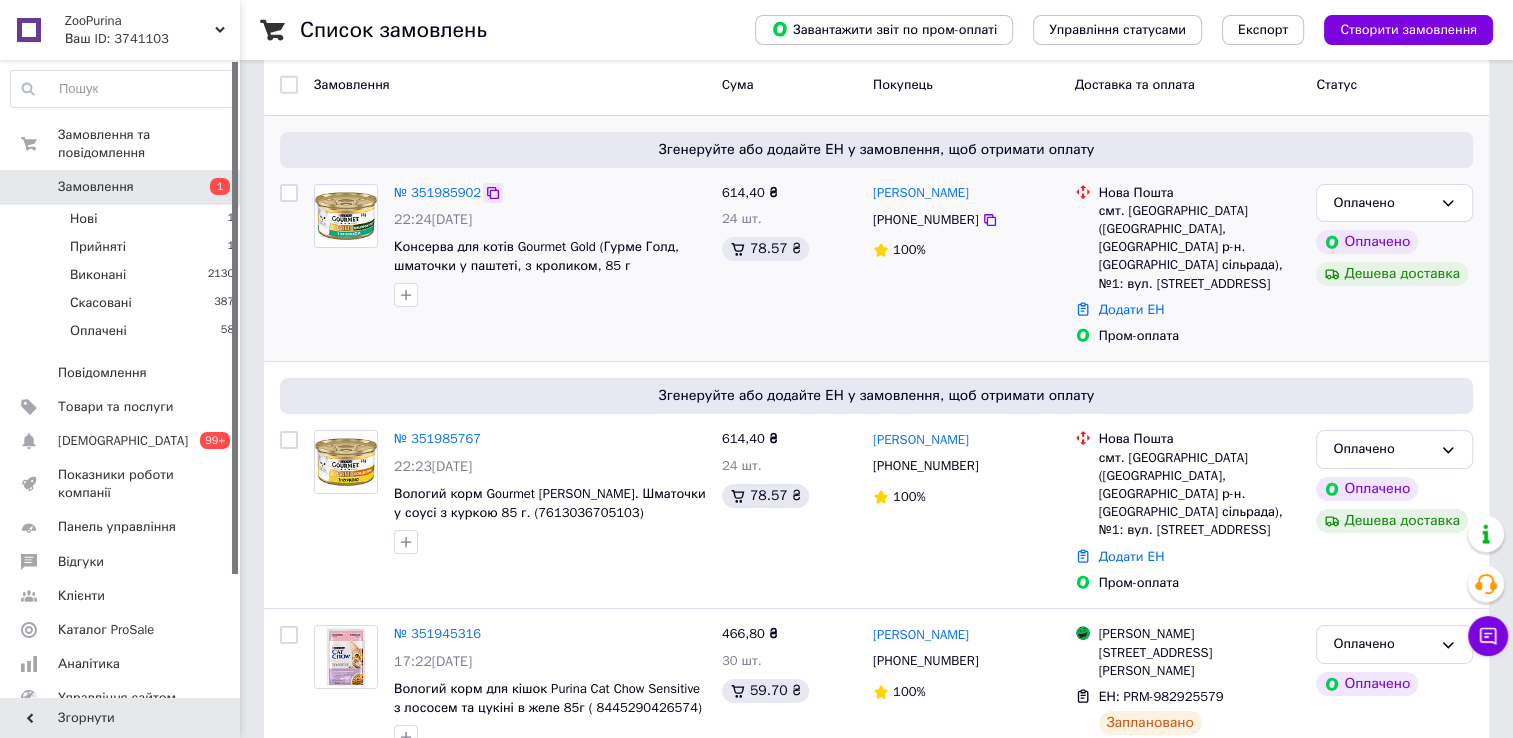 click 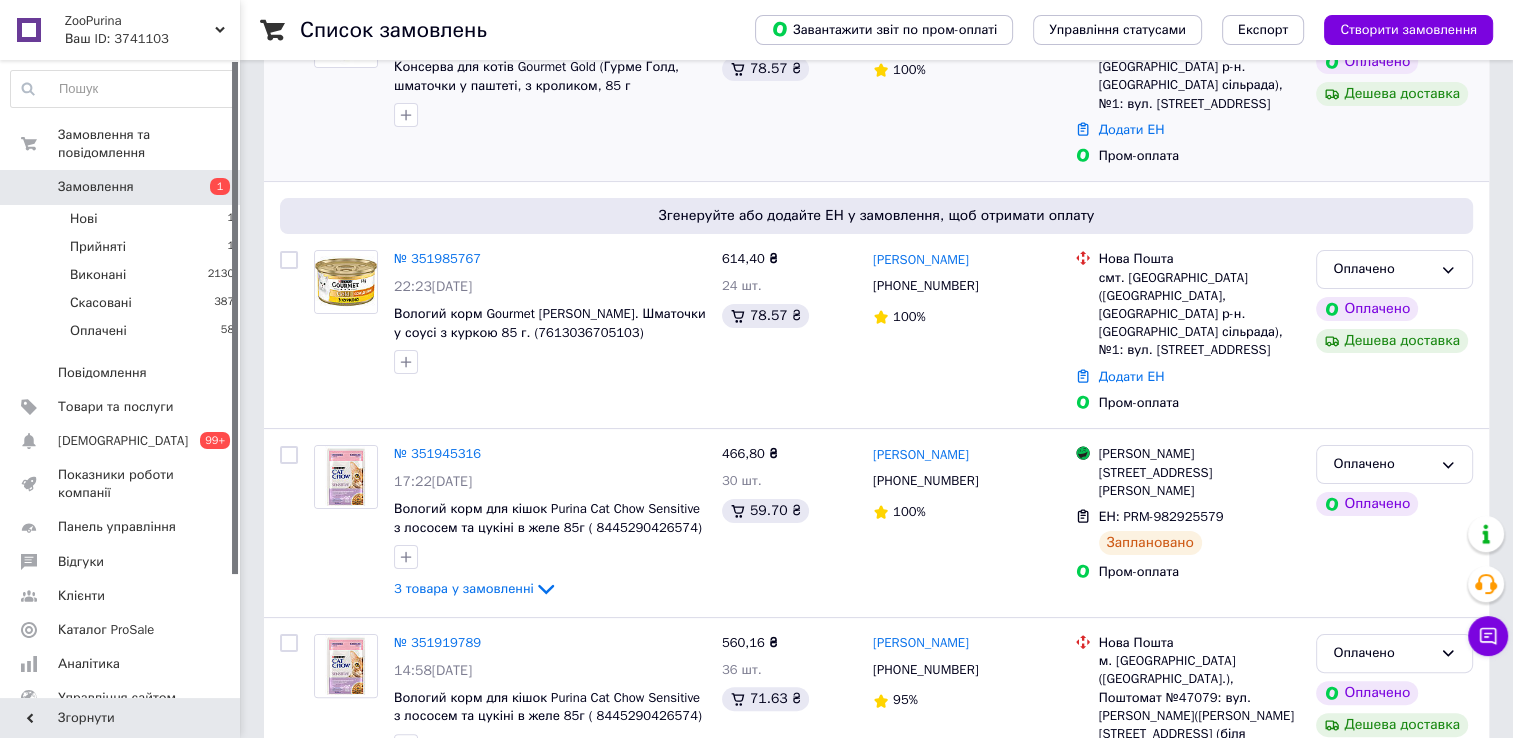 scroll, scrollTop: 200, scrollLeft: 0, axis: vertical 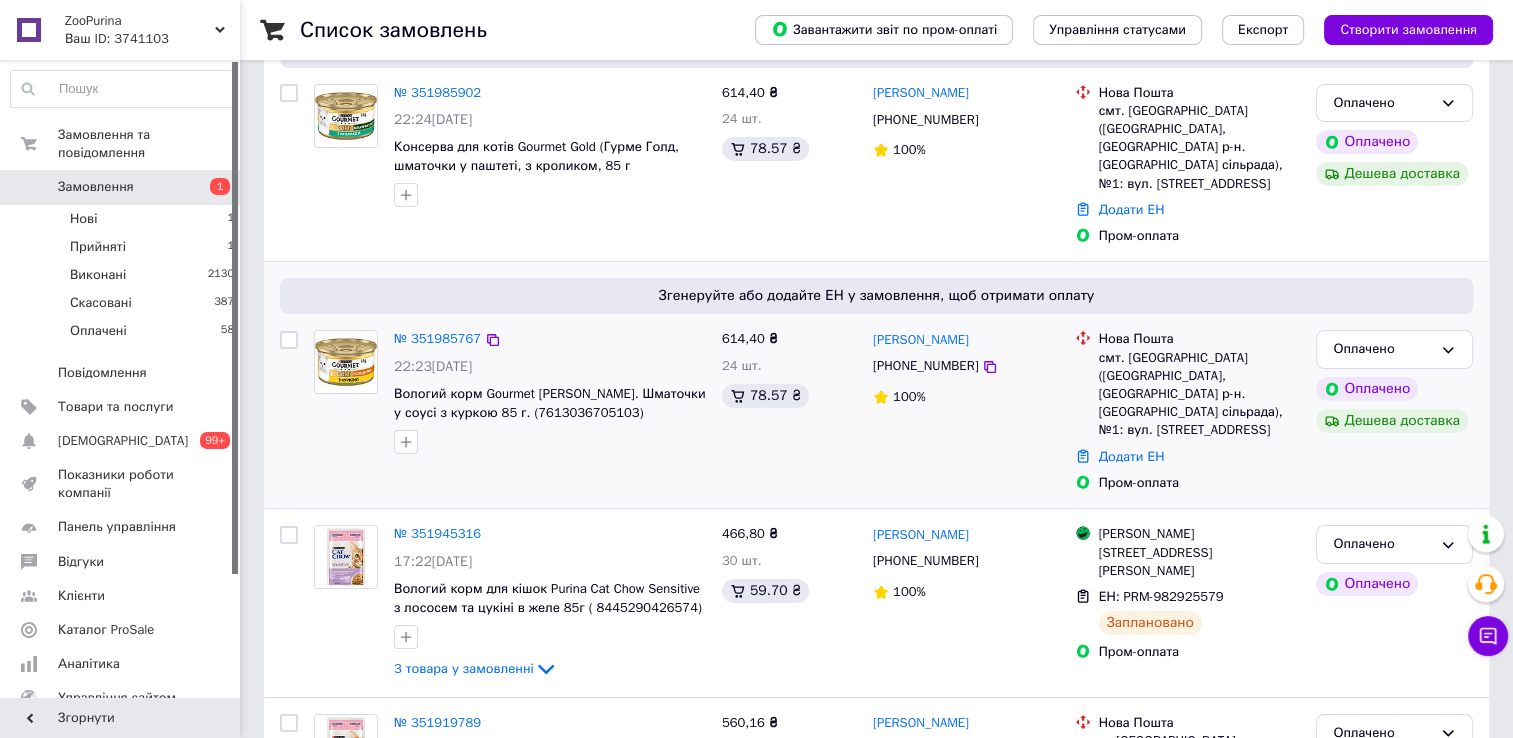 drag, startPoint x: 973, startPoint y: 367, endPoint x: 980, endPoint y: 398, distance: 31.780497 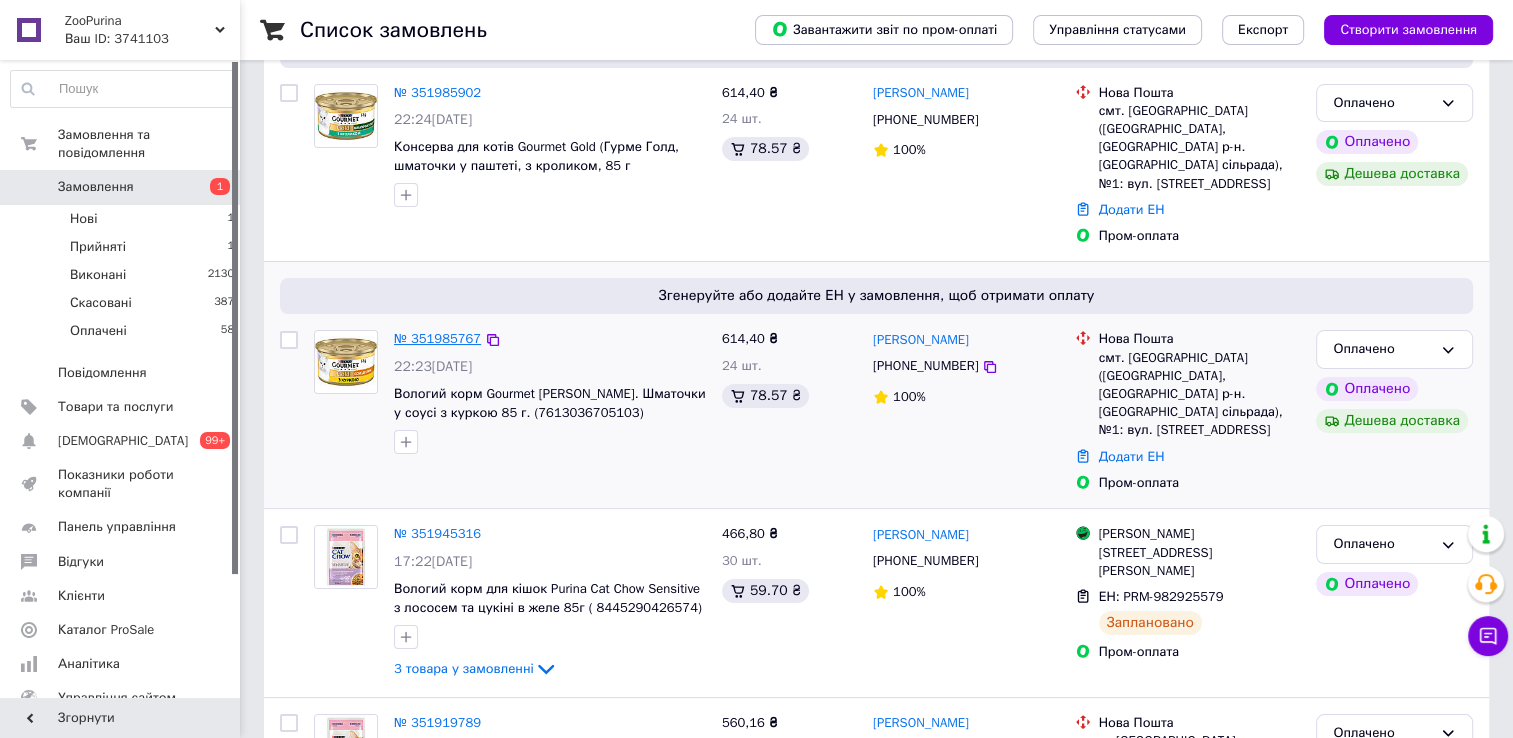 click on "№ 351985767" at bounding box center [437, 338] 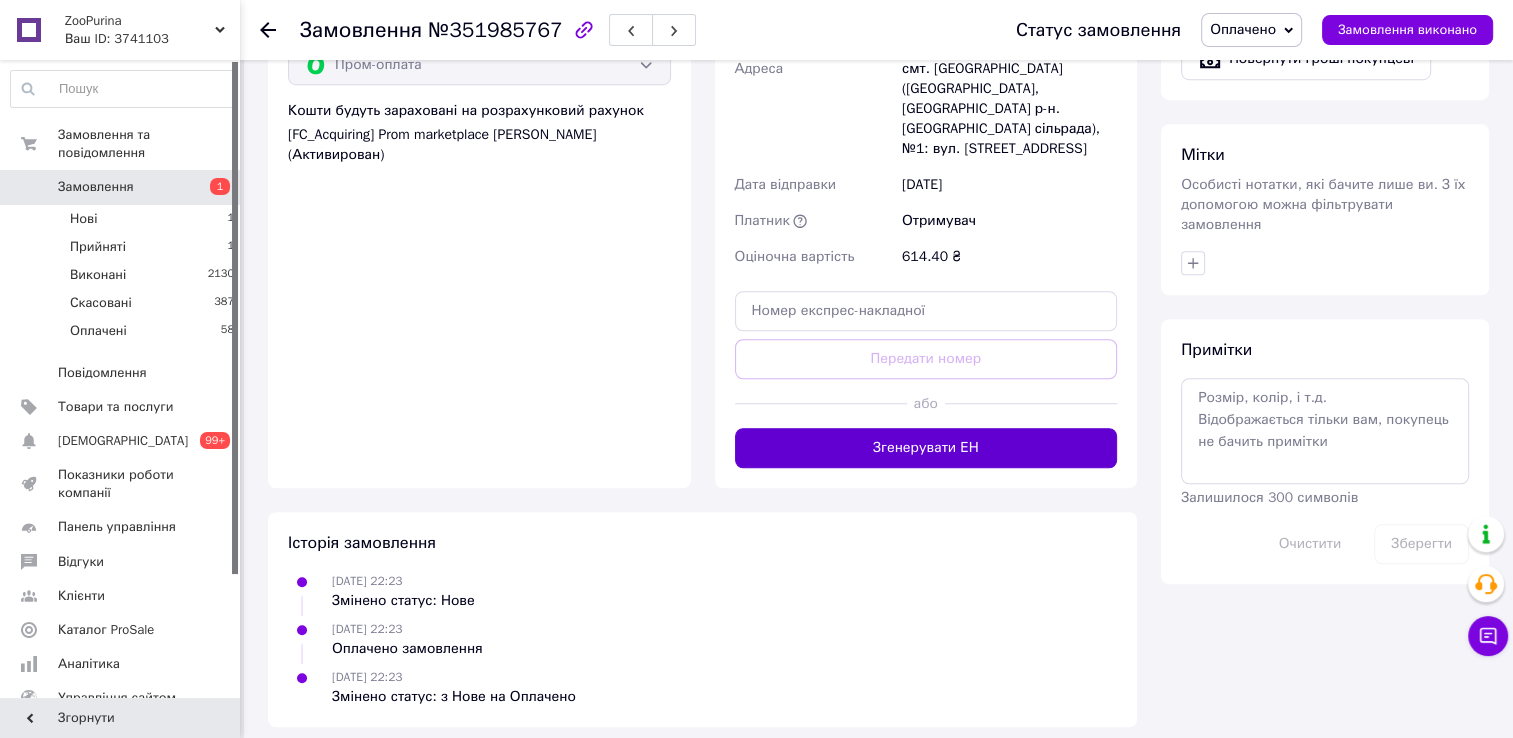 scroll, scrollTop: 1448, scrollLeft: 0, axis: vertical 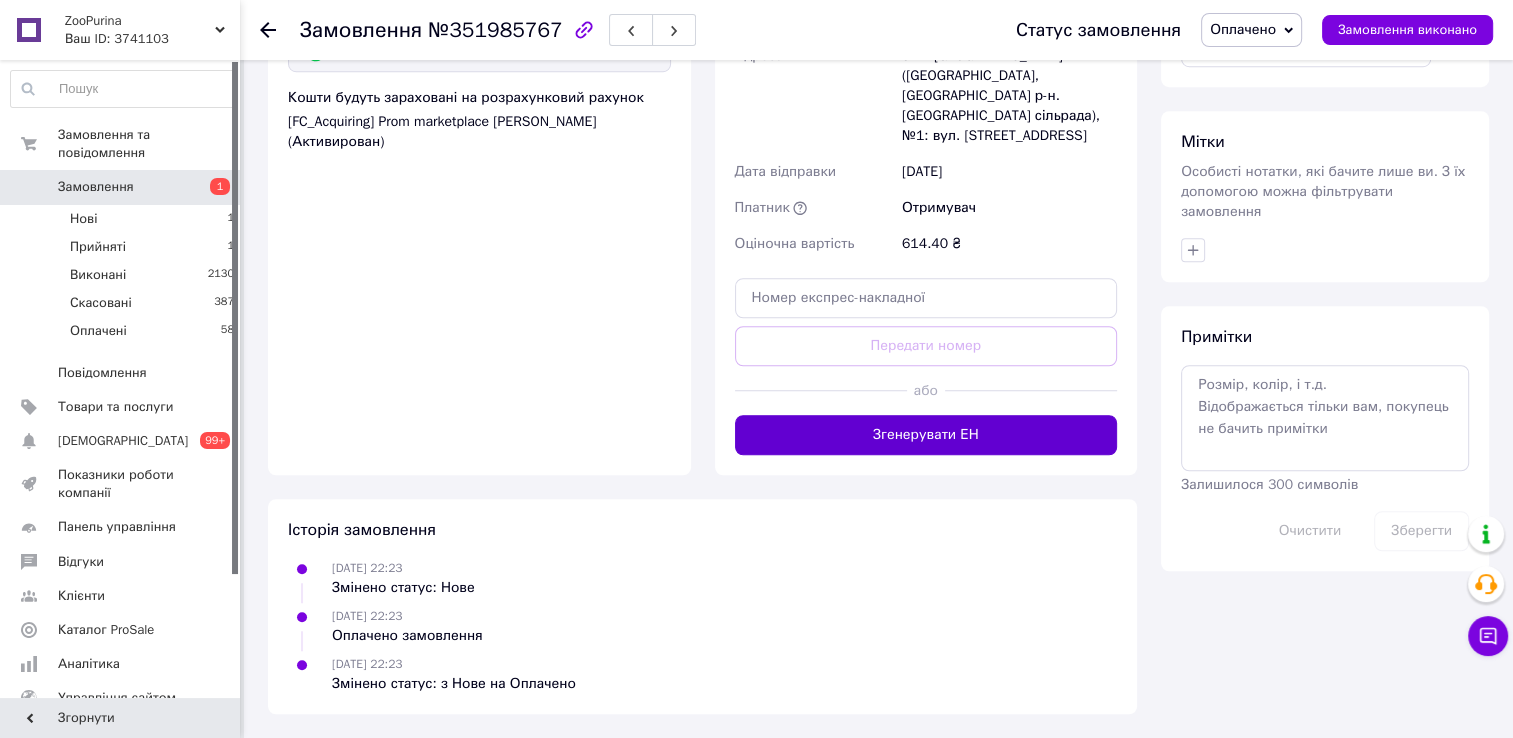 click on "Згенерувати ЕН" at bounding box center (926, 435) 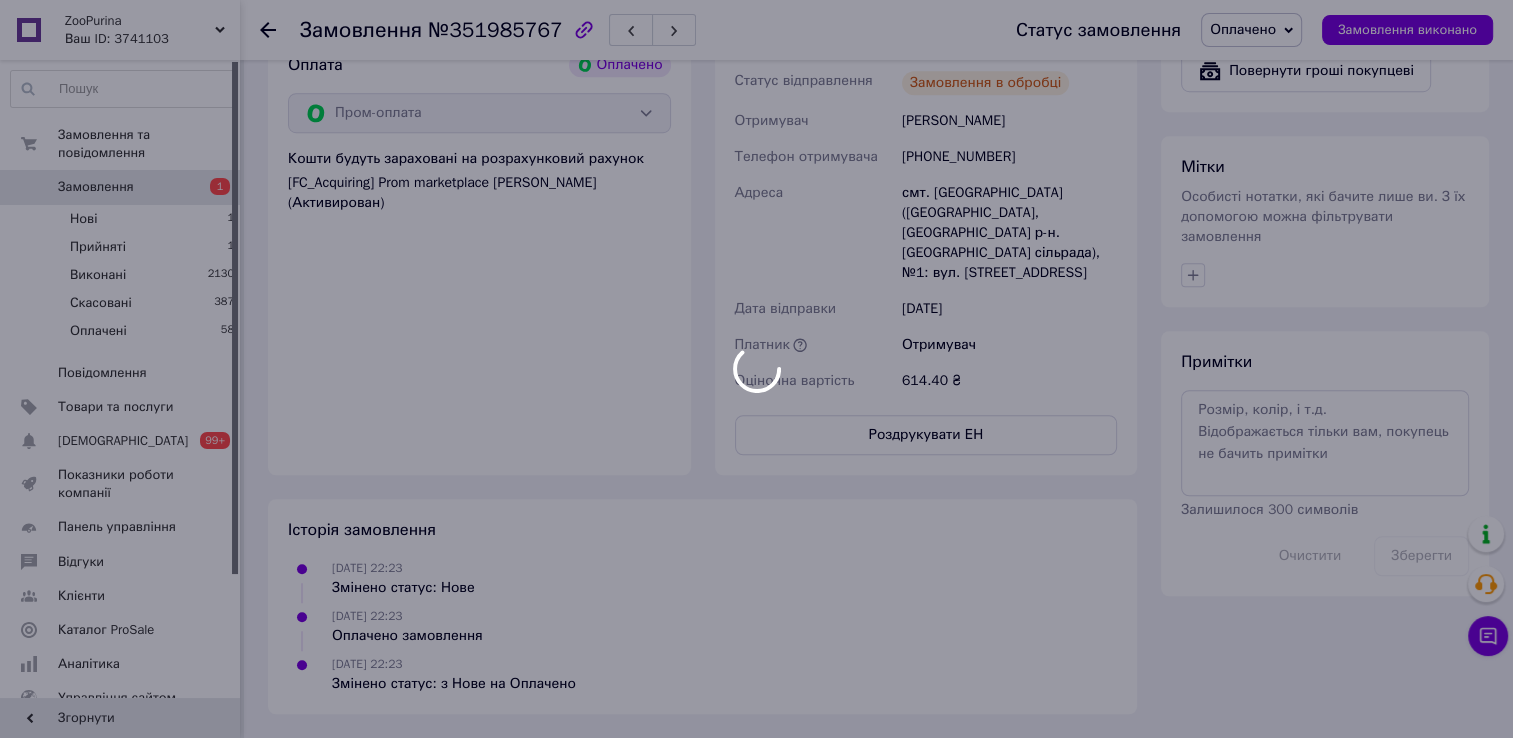 scroll, scrollTop: 1448, scrollLeft: 0, axis: vertical 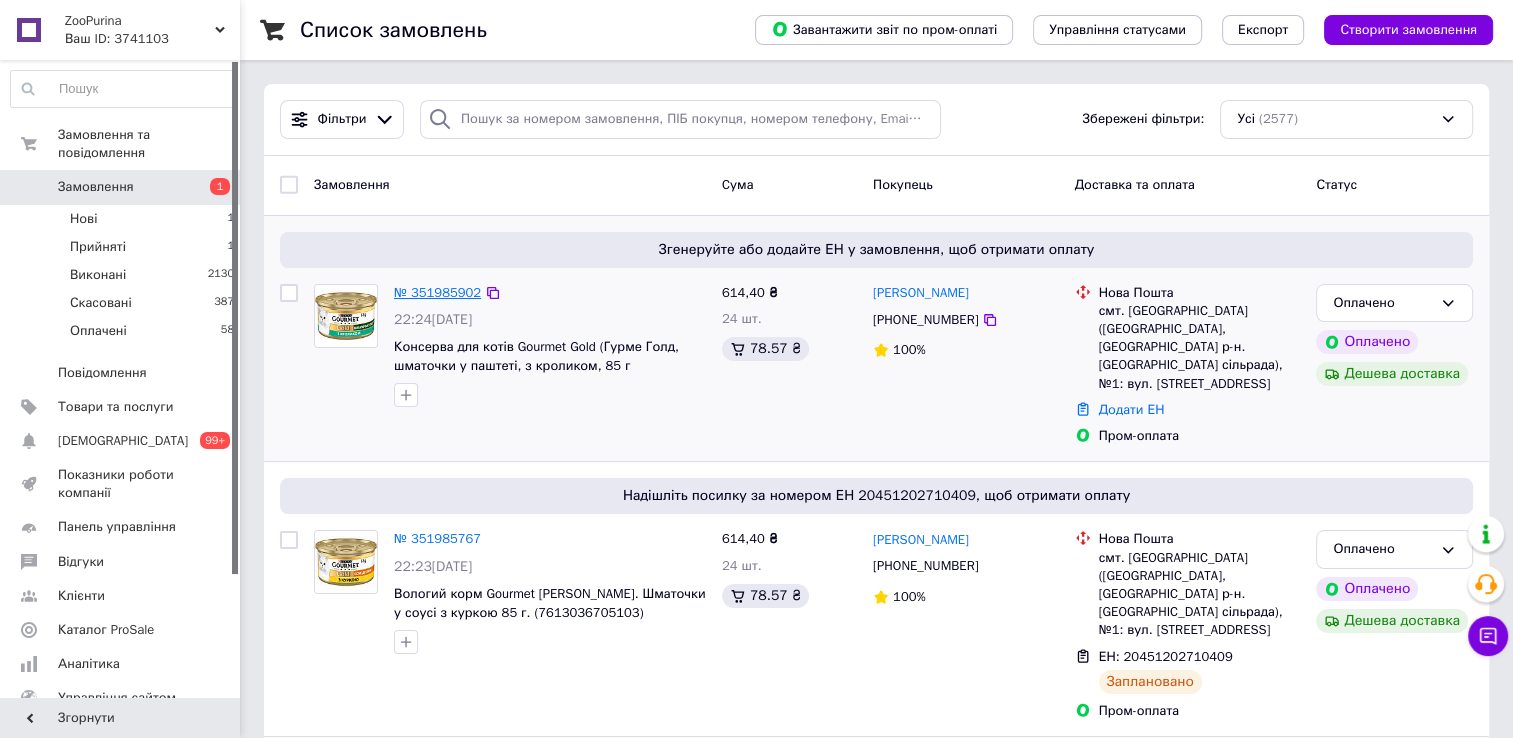 click on "№ 351985902" at bounding box center (437, 292) 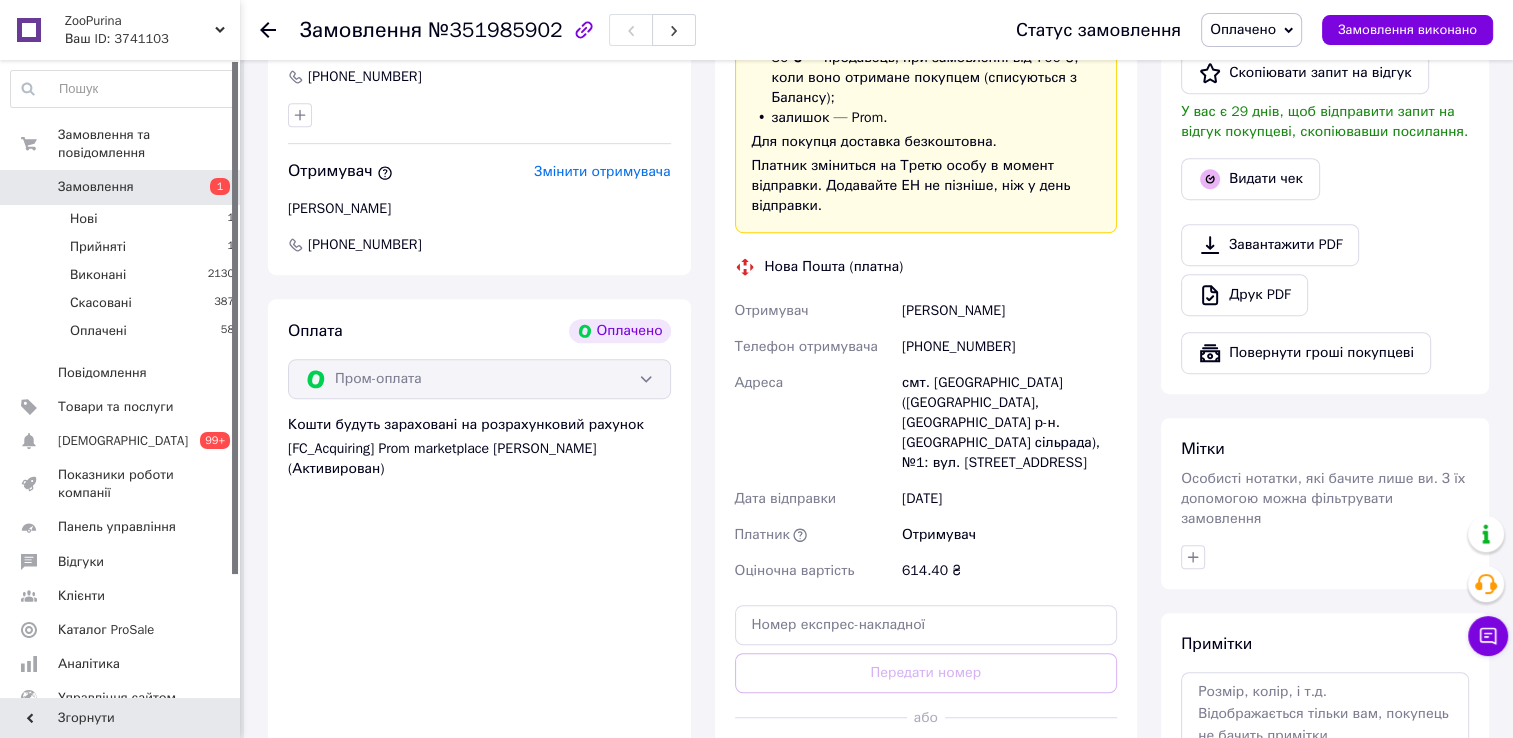 scroll, scrollTop: 1353, scrollLeft: 0, axis: vertical 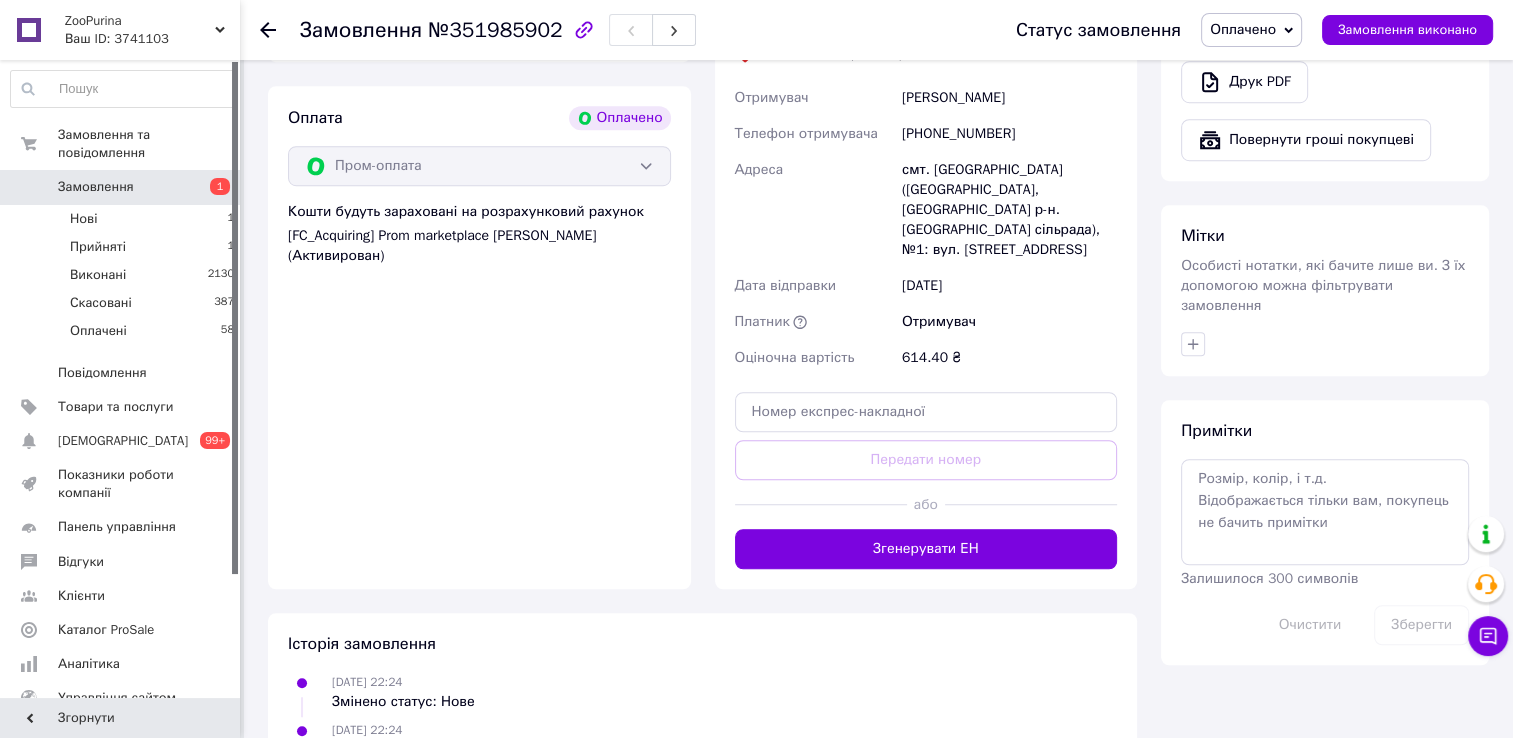 click on "Згенерувати ЕН" at bounding box center (926, 549) 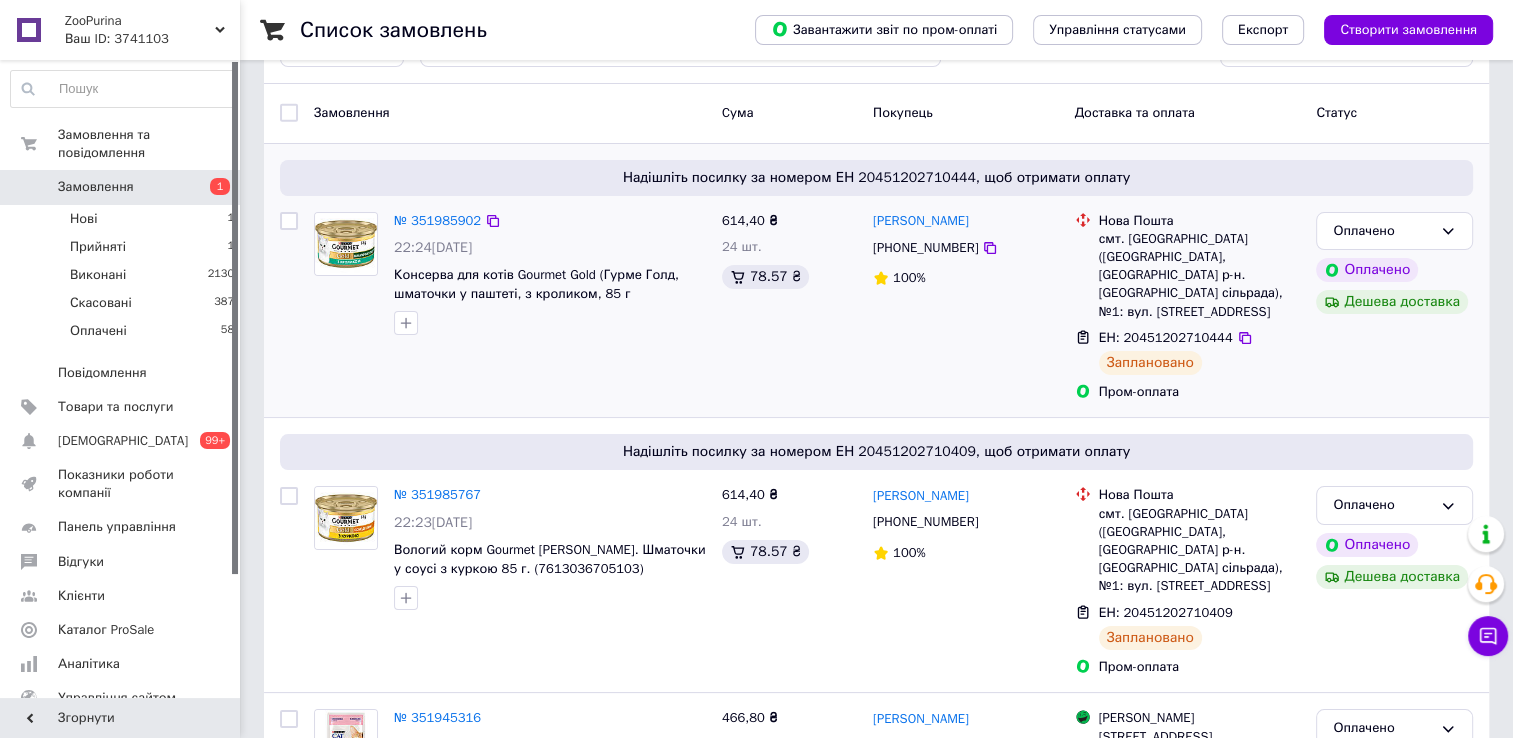scroll, scrollTop: 0, scrollLeft: 0, axis: both 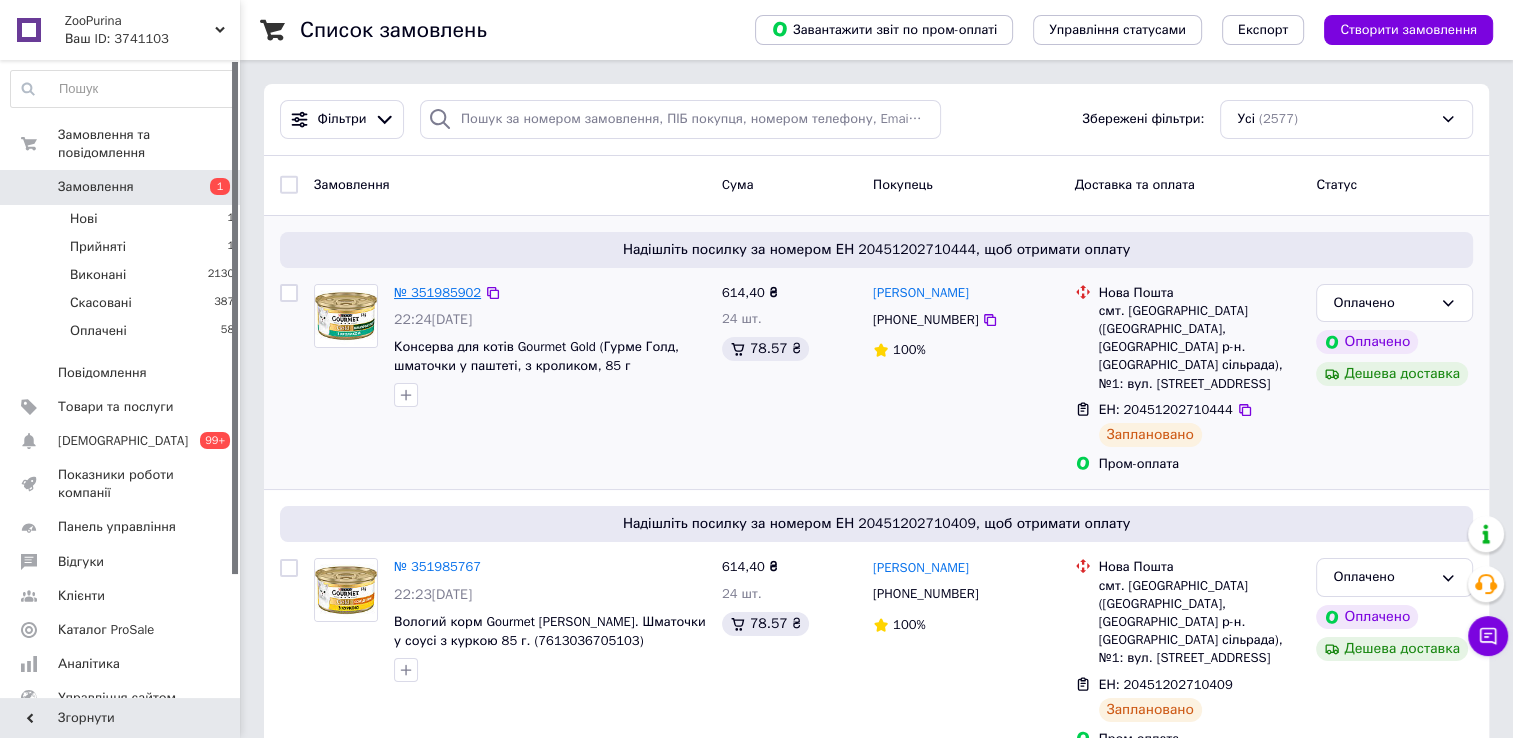 click on "№ 351985902" at bounding box center (437, 292) 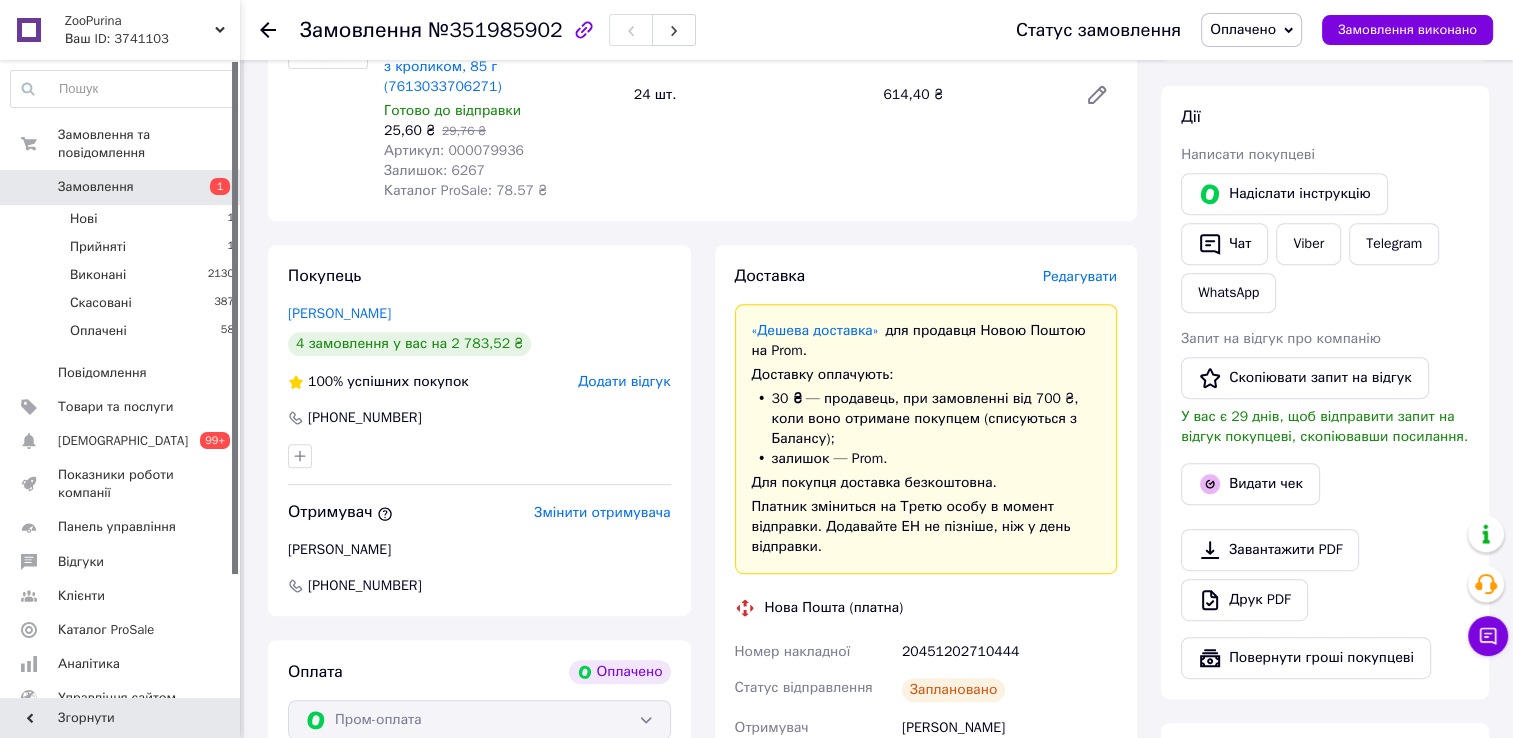 scroll, scrollTop: 800, scrollLeft: 0, axis: vertical 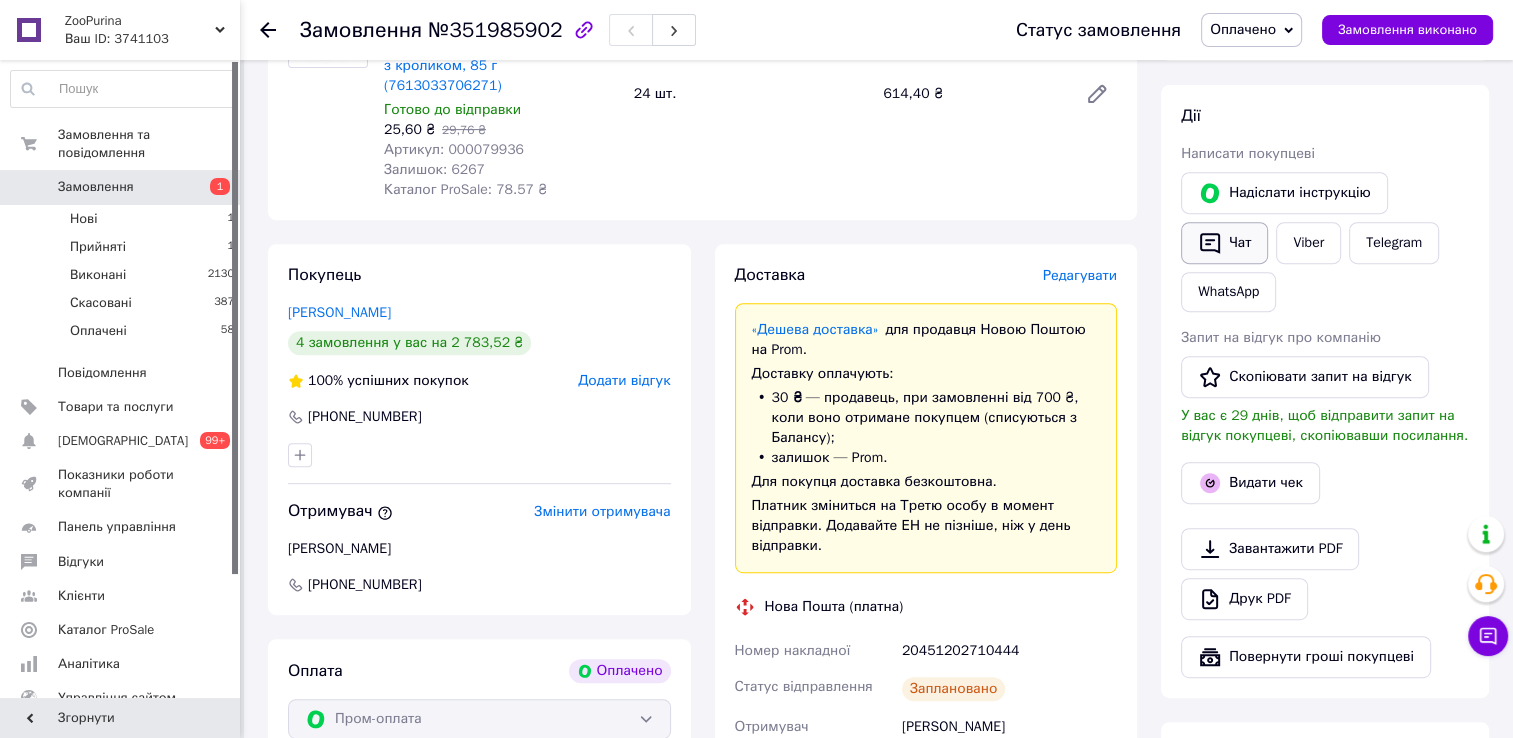 click on "Чат" at bounding box center [1224, 243] 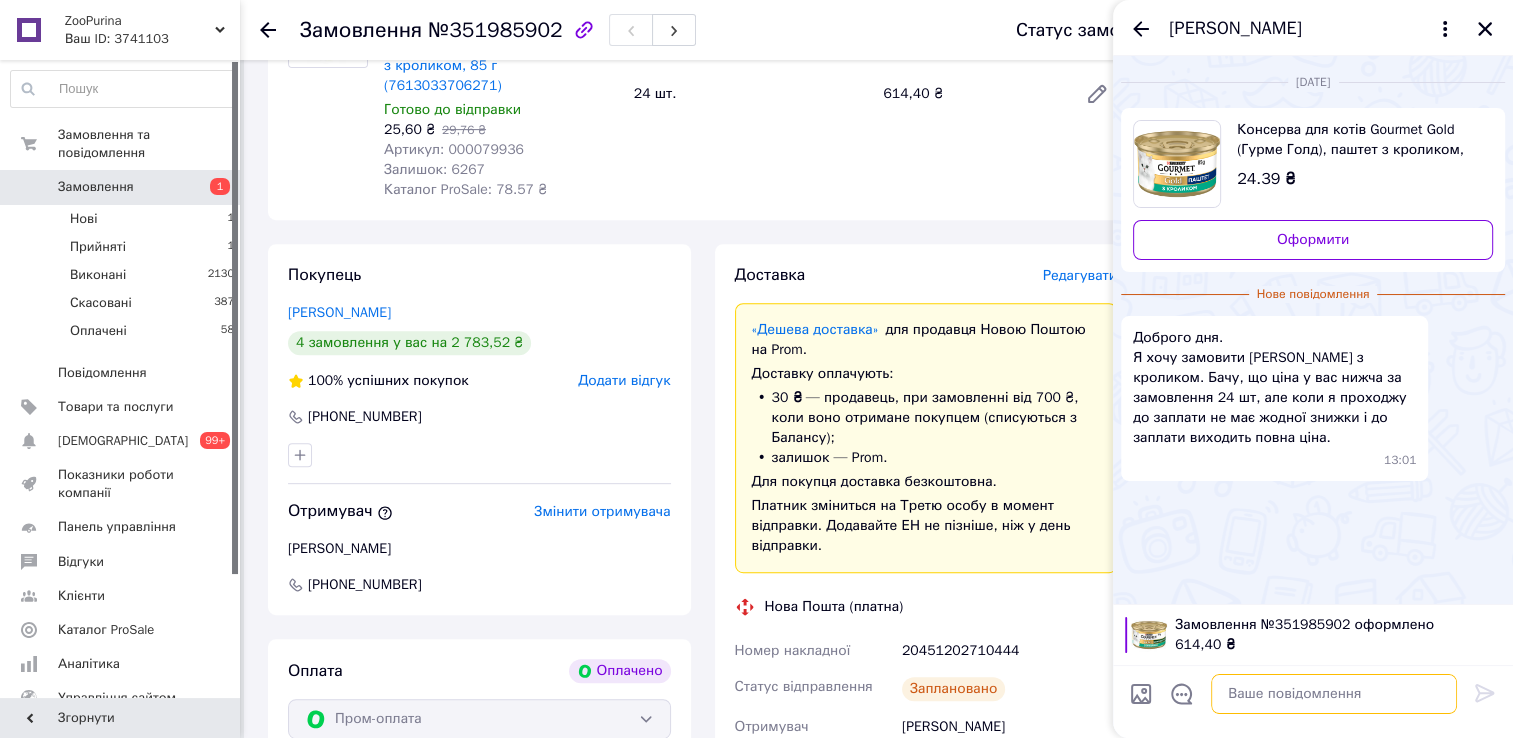 click at bounding box center [1334, 694] 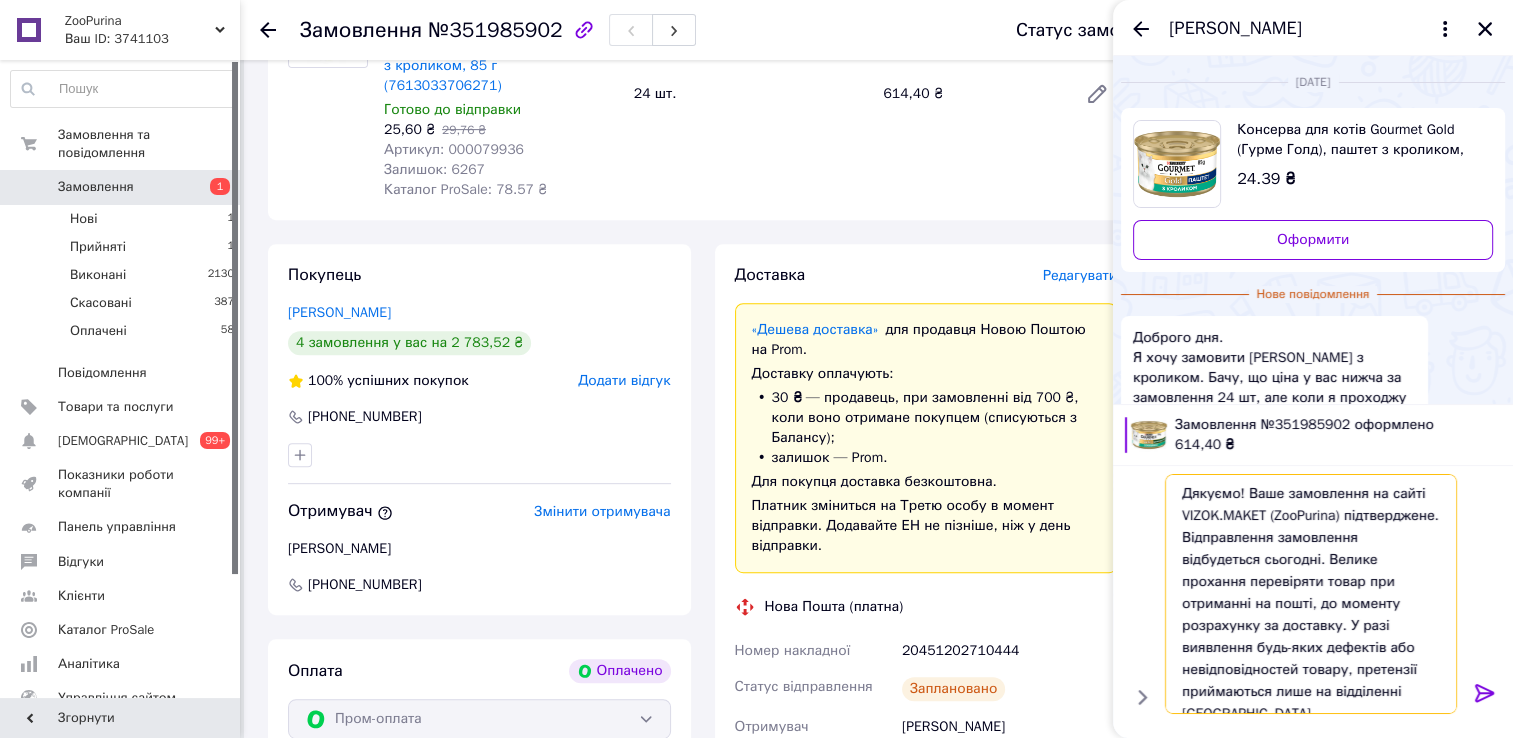 scroll, scrollTop: 85, scrollLeft: 0, axis: vertical 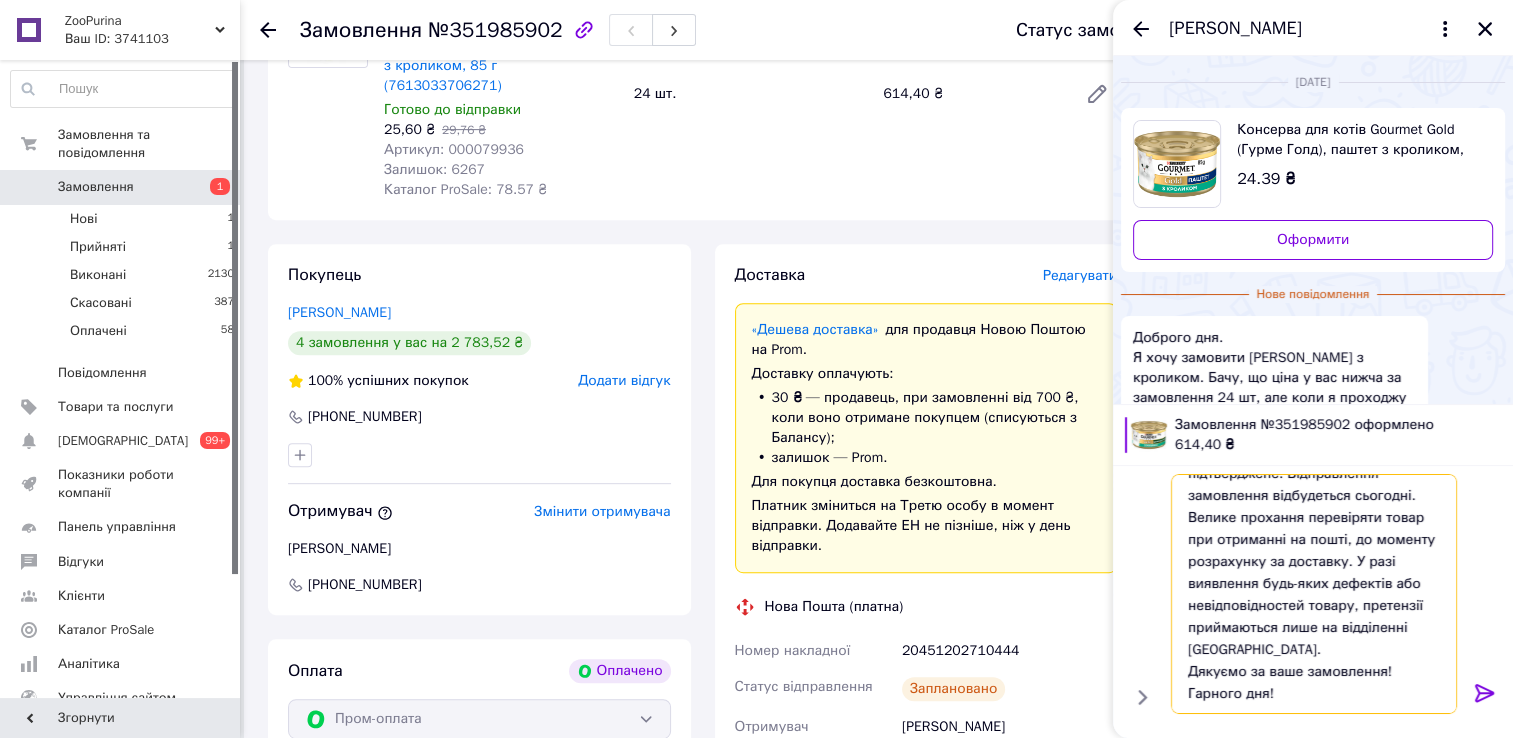 type on "Дякуємо! Ваше замовлення на сайті VIZOK.MAKET (ZooPurina) підтверджене. Відправлення замовлення відбудеться сьогодні. Велике прохання перевіряти товар при отриманні на пошті, до моменту розрахунку за доставку. У разі виявлення будь-яких дефектів або невідповідностей товару, претензії приймаються лише на відділенні [GEOGRAPHIC_DATA].
Дякуємо за ваше замовлення! Гарного дня!" 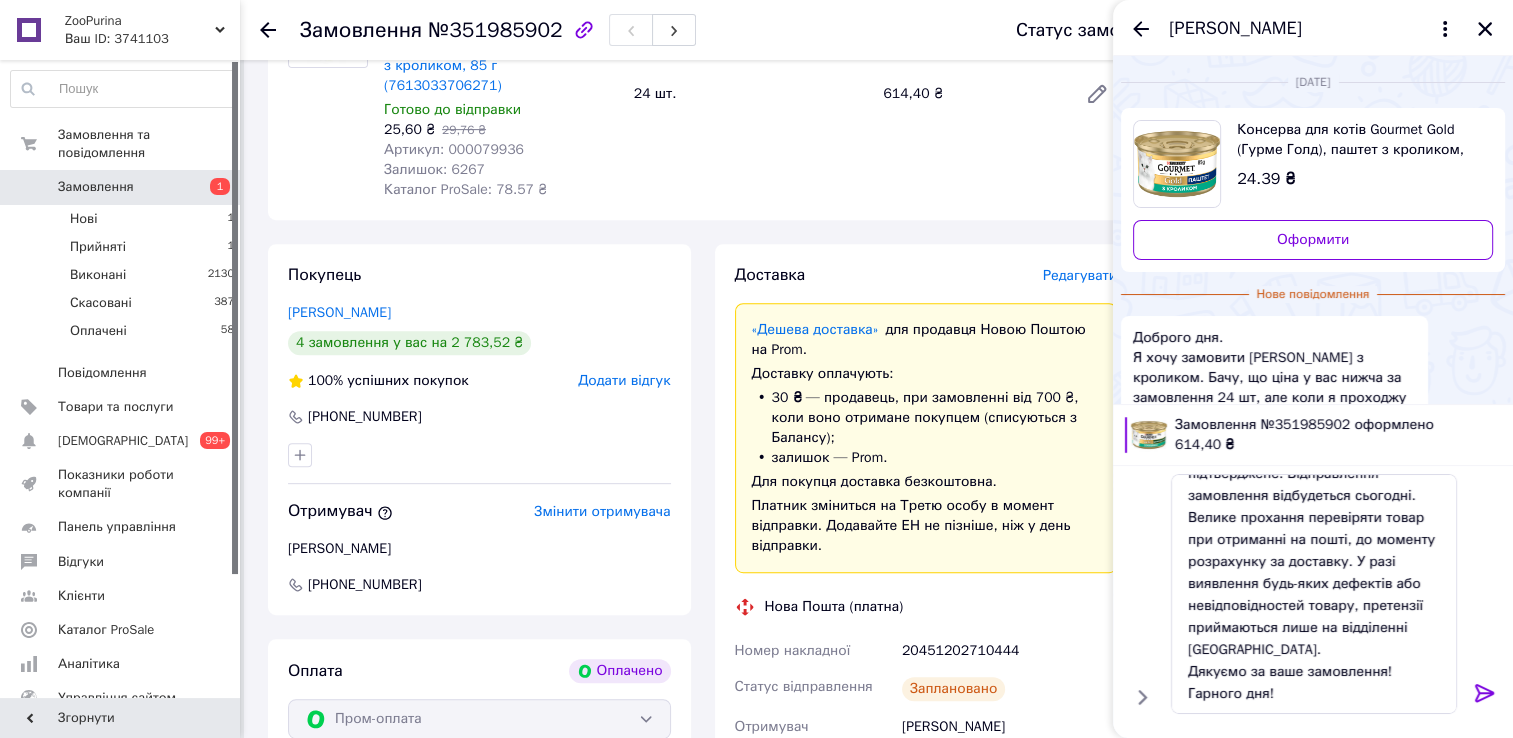 click at bounding box center [1485, 697] 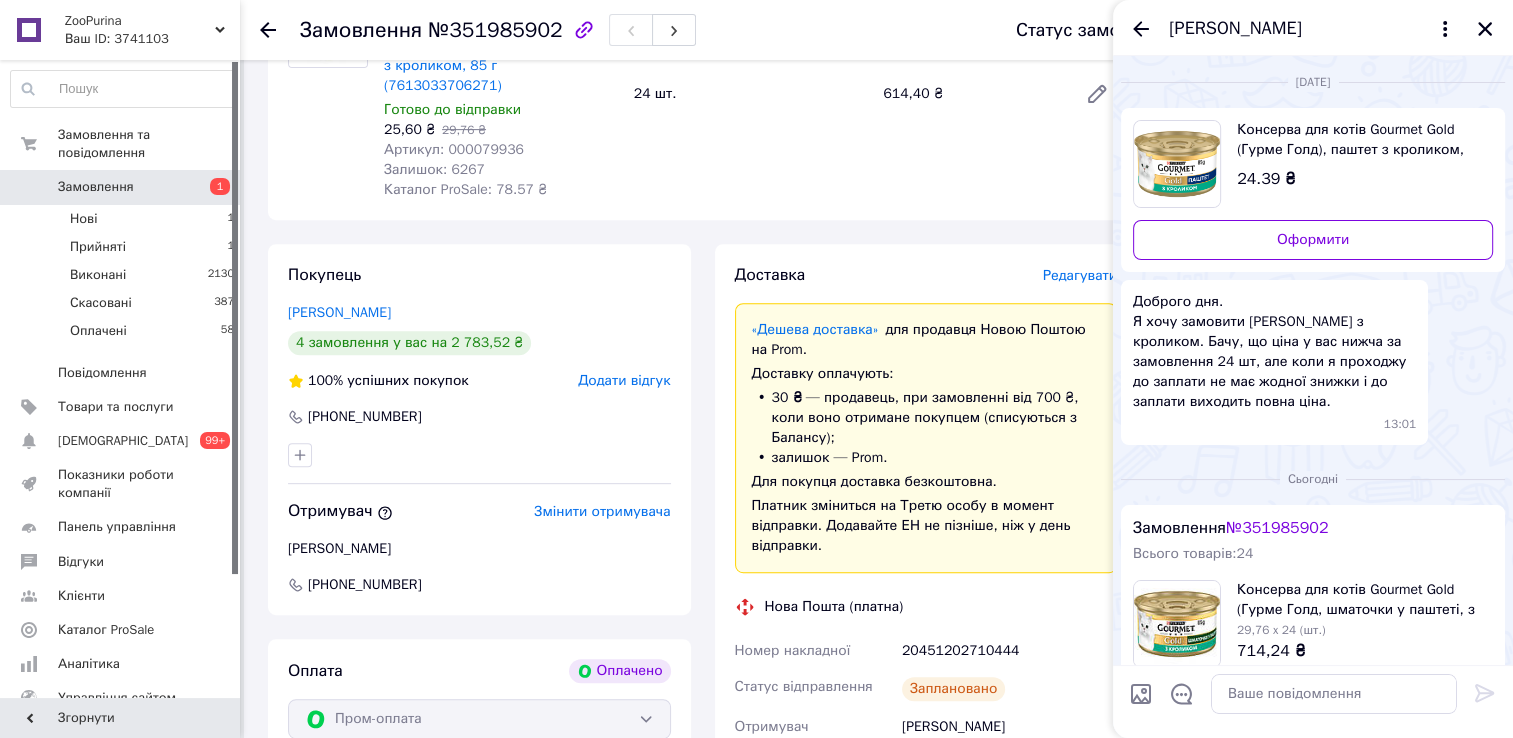 scroll, scrollTop: 0, scrollLeft: 0, axis: both 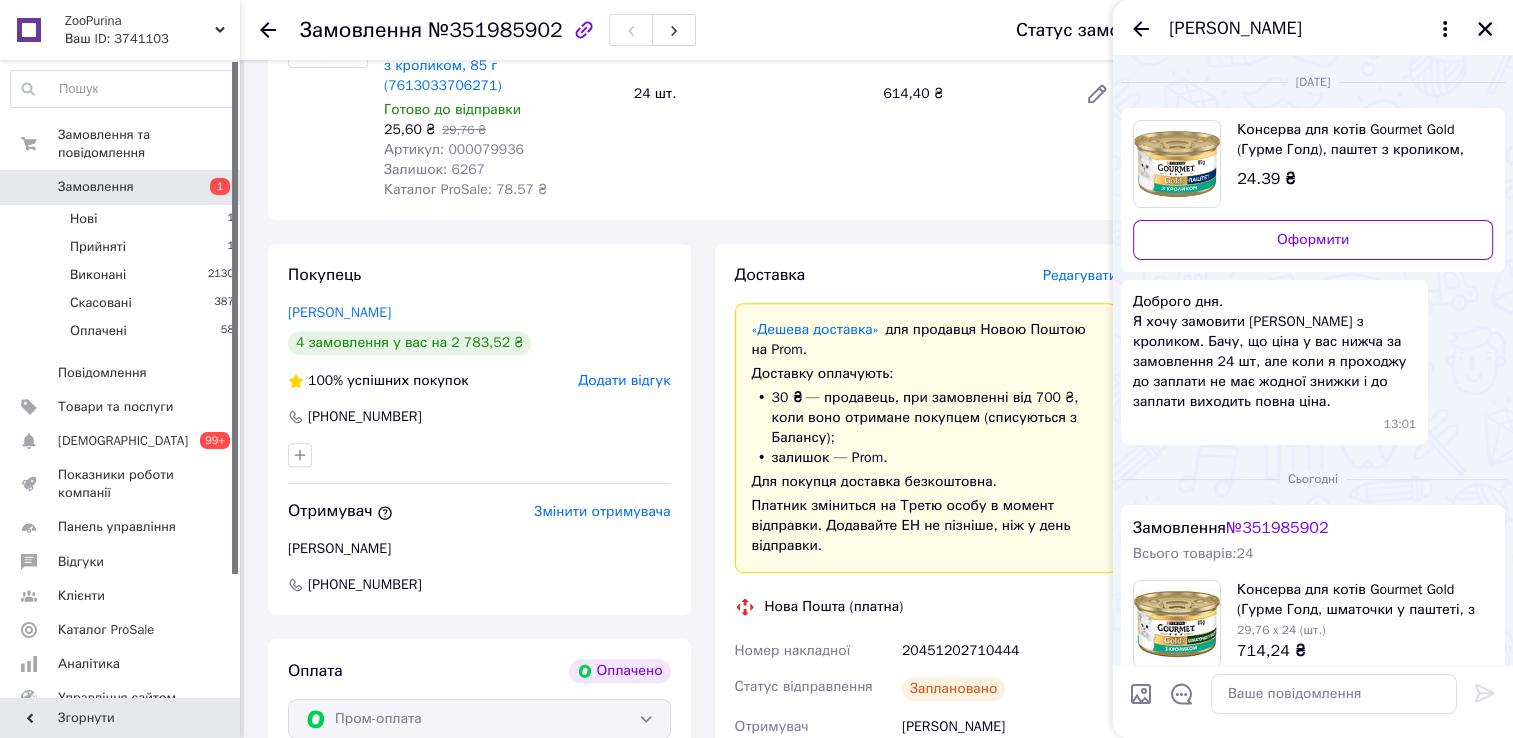 click at bounding box center [1485, 29] 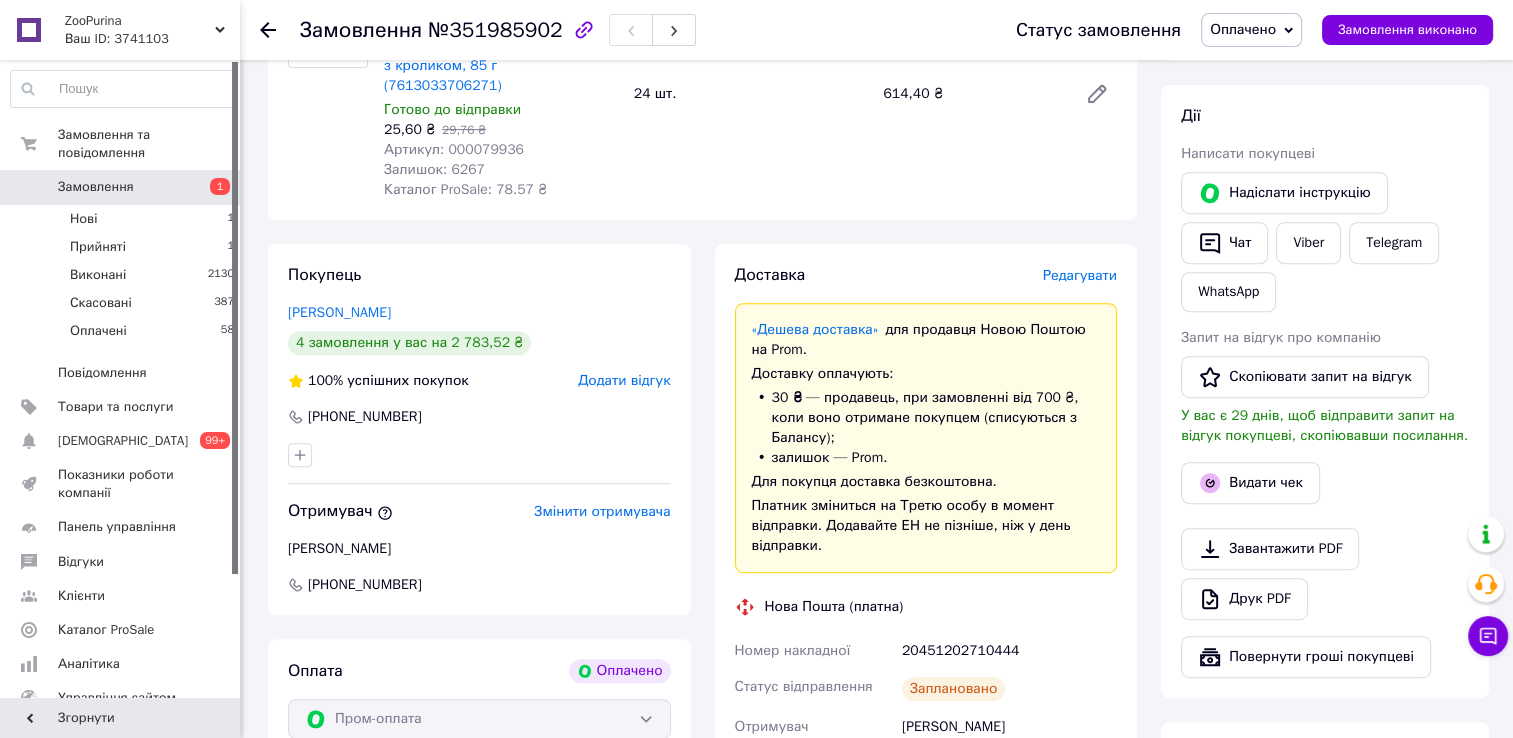 scroll, scrollTop: 0, scrollLeft: 0, axis: both 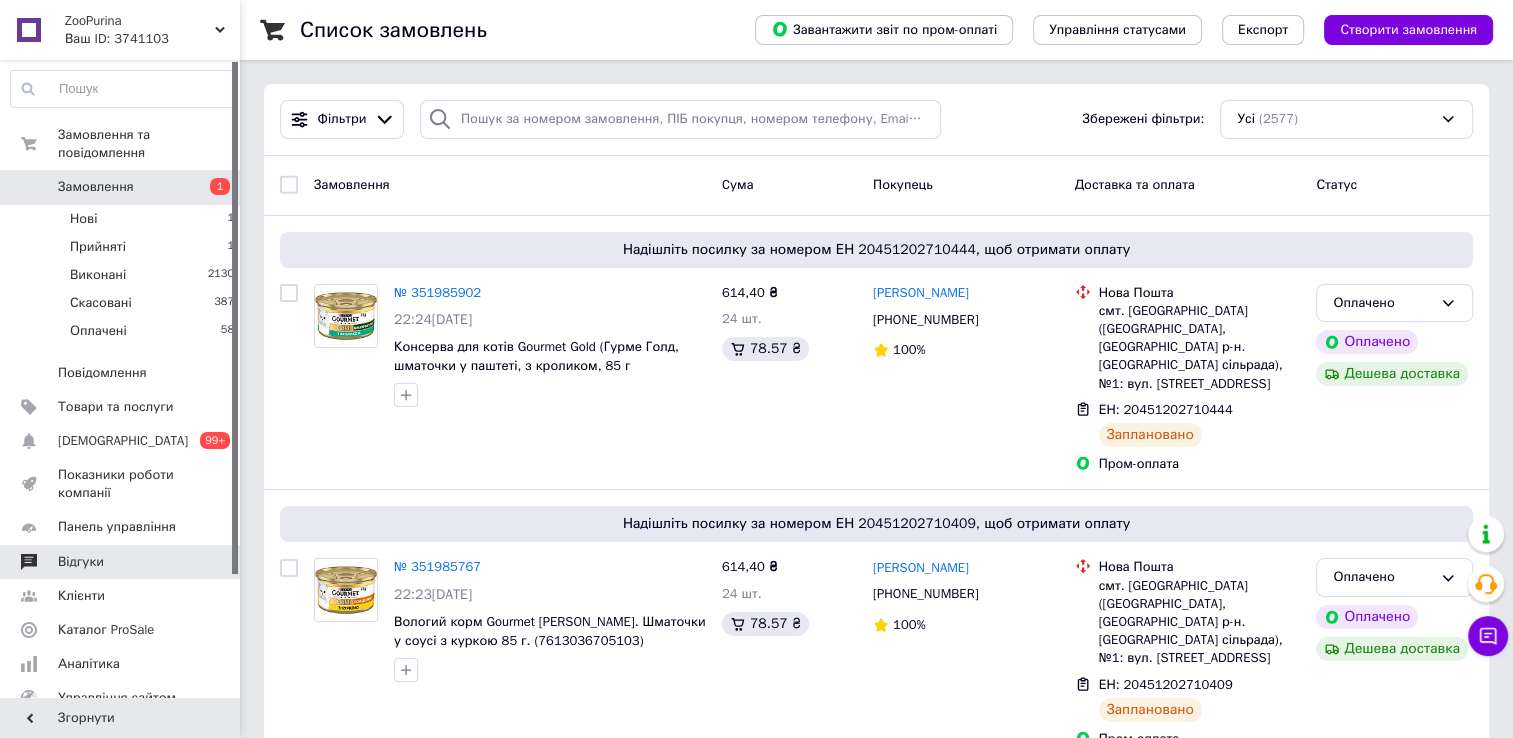 click on "Відгуки" at bounding box center (121, 562) 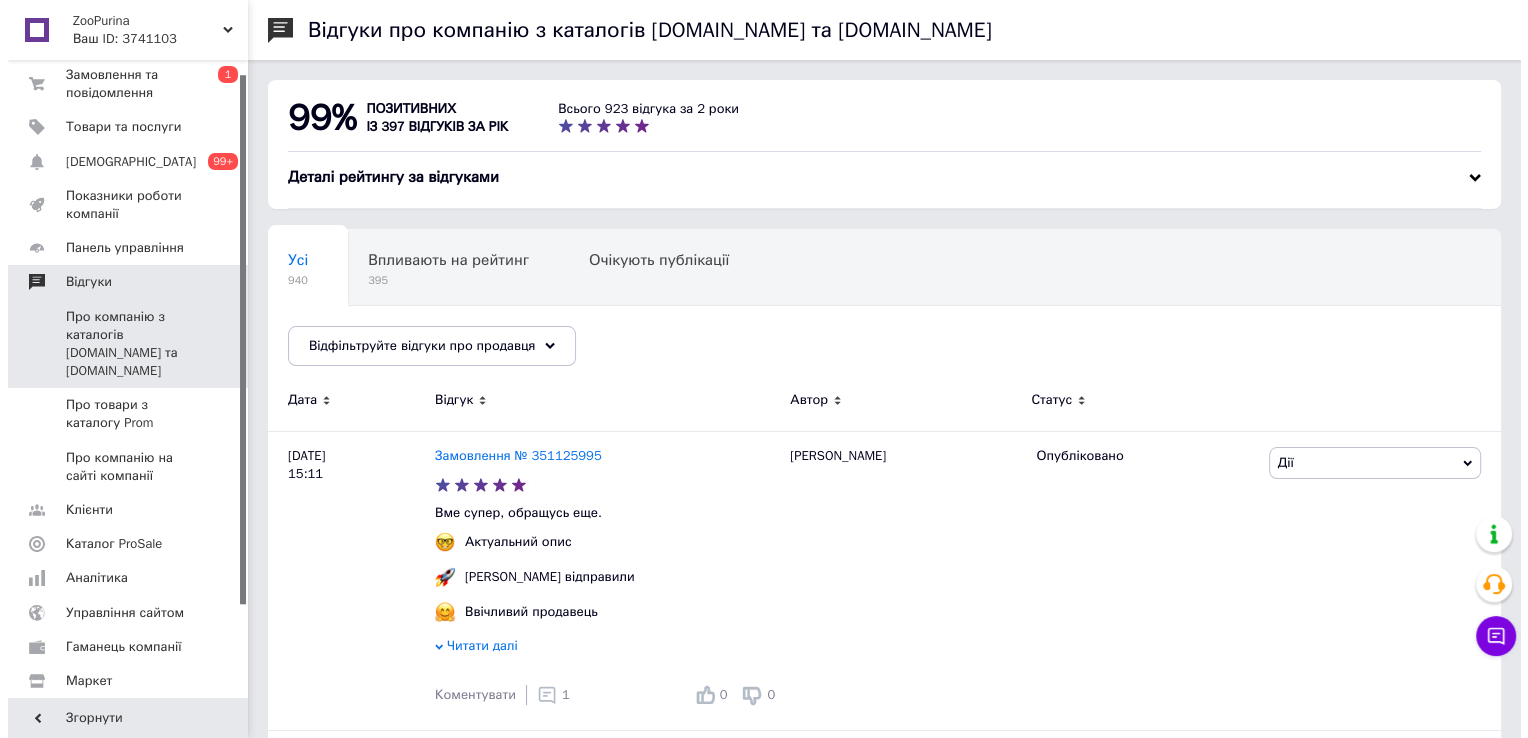 scroll, scrollTop: 0, scrollLeft: 0, axis: both 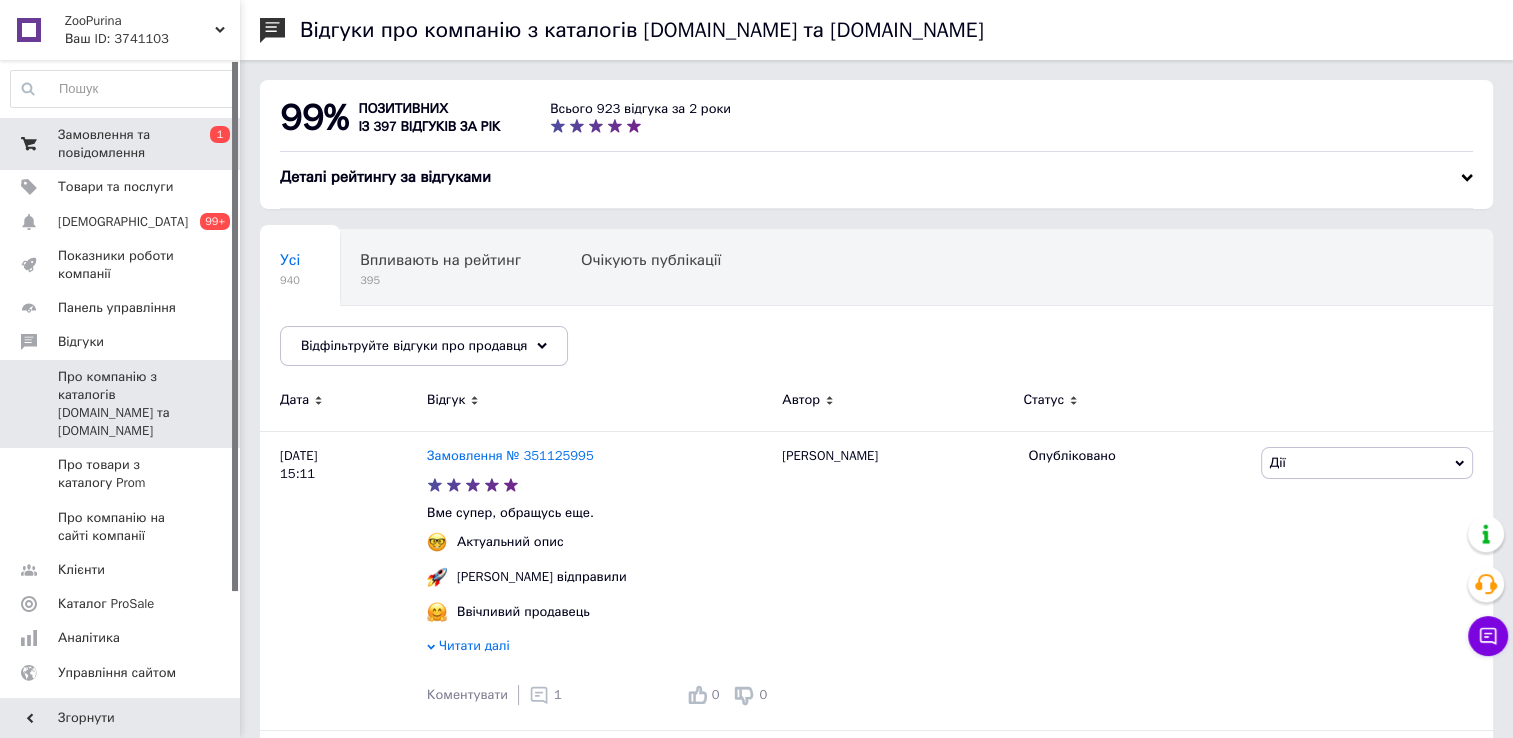 click on "Замовлення та повідомлення" at bounding box center [121, 144] 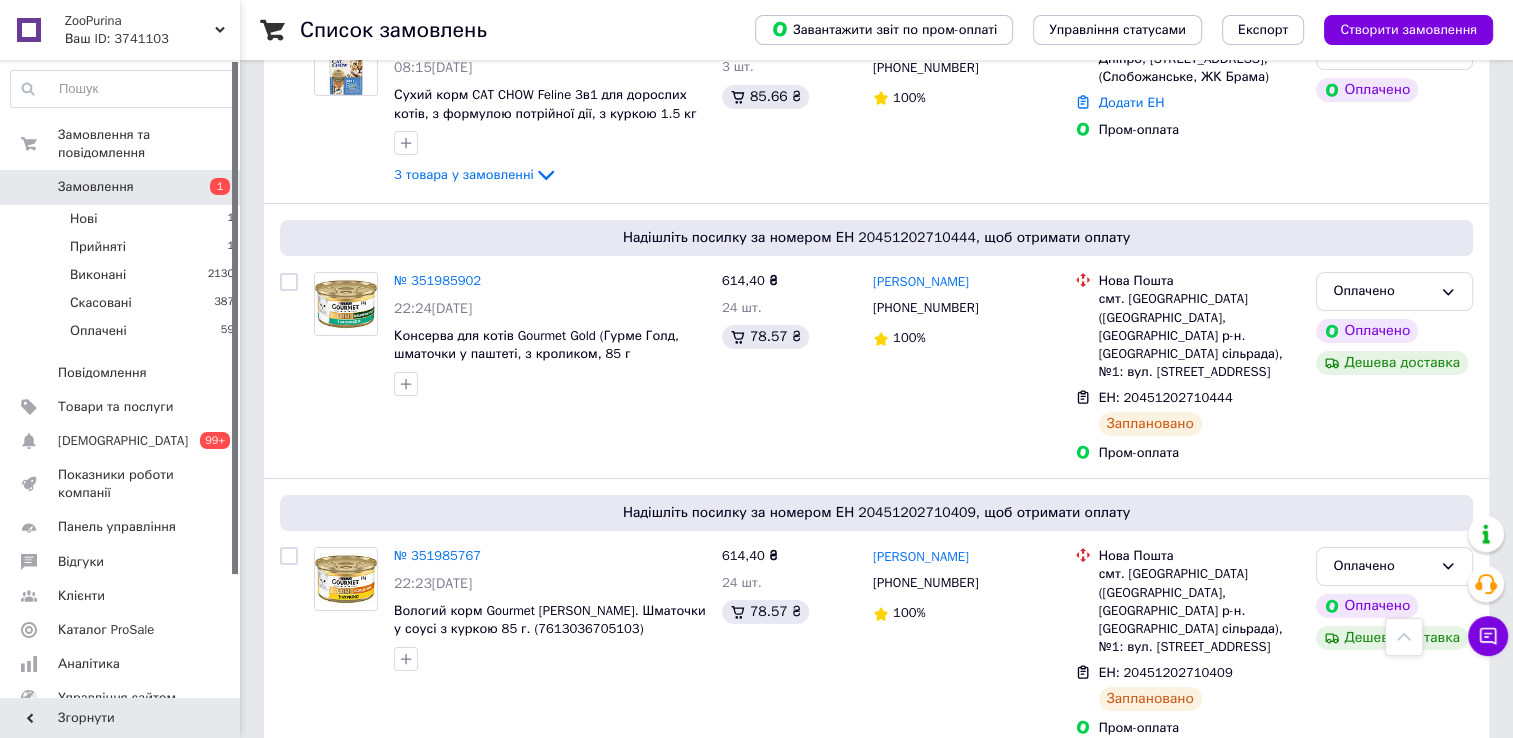 scroll, scrollTop: 0, scrollLeft: 0, axis: both 